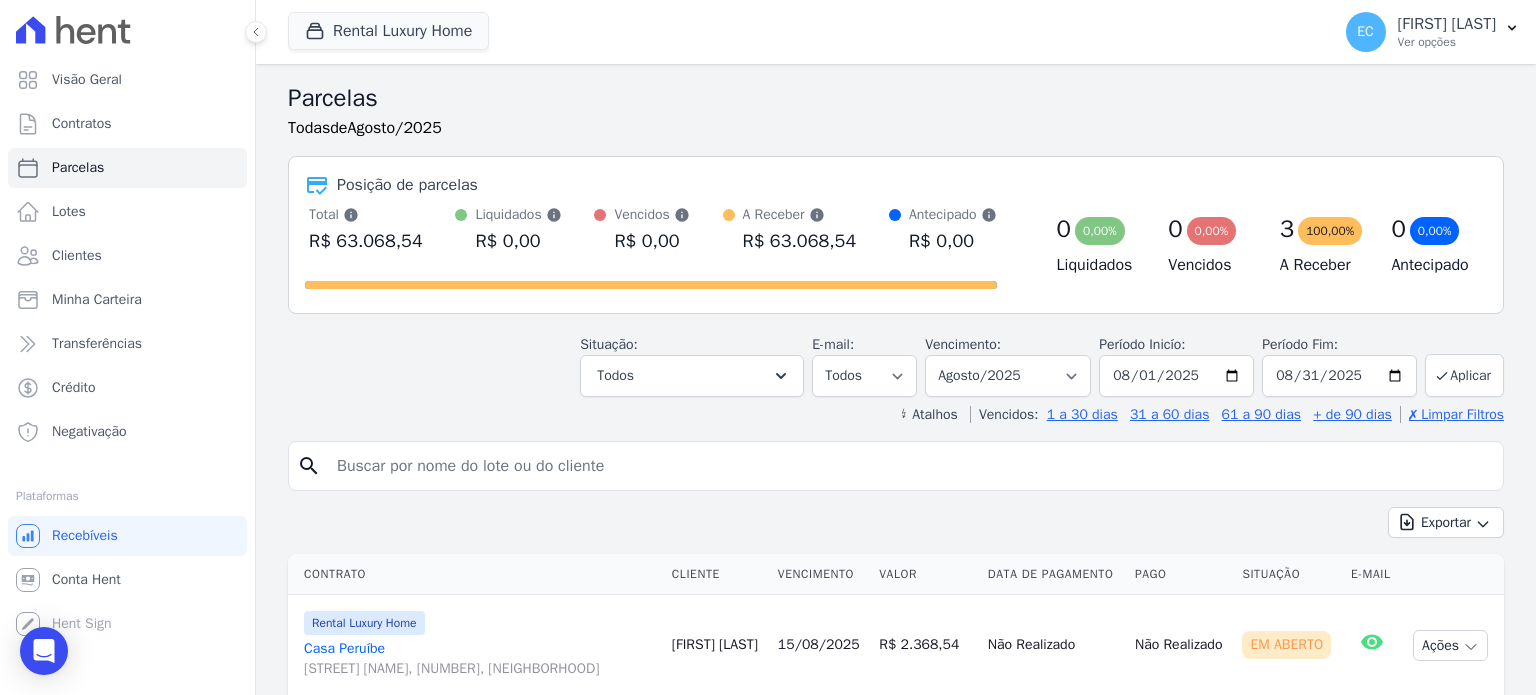 select 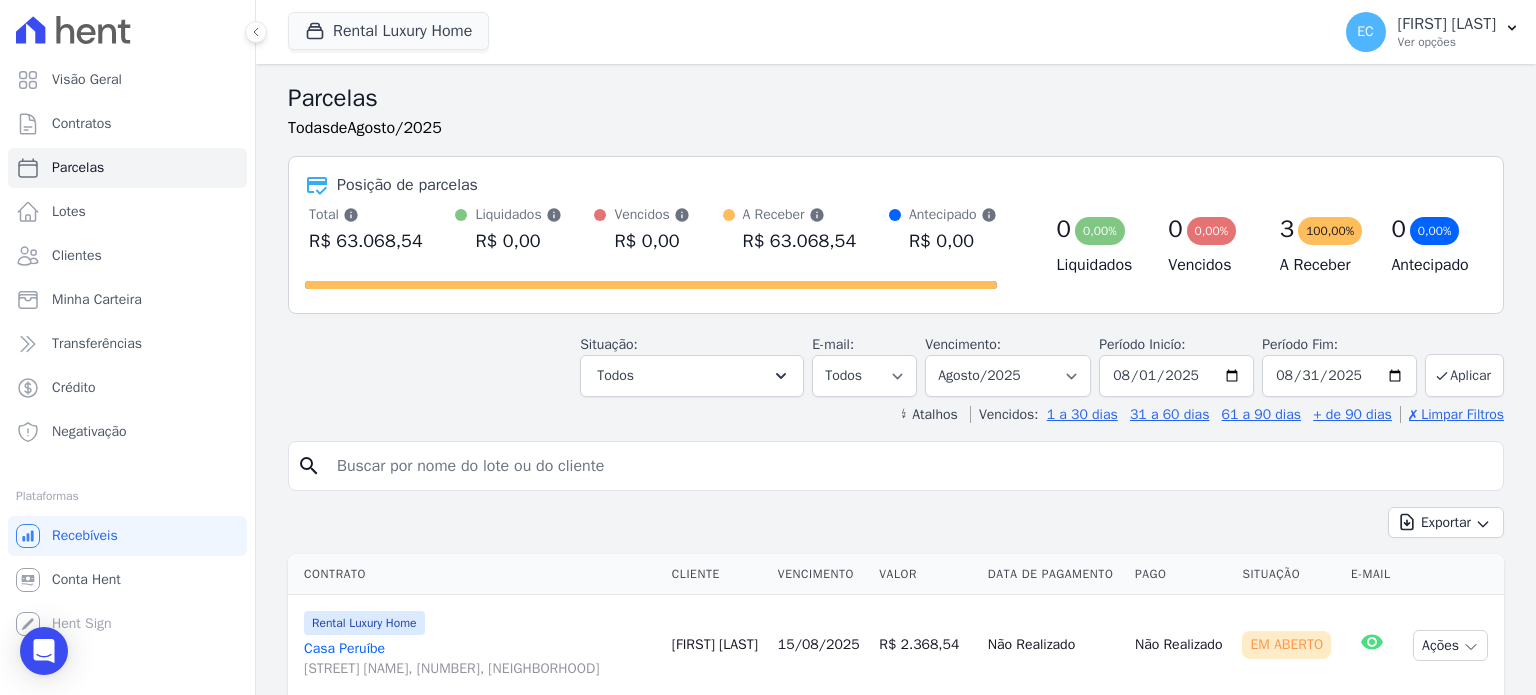 scroll, scrollTop: 0, scrollLeft: 0, axis: both 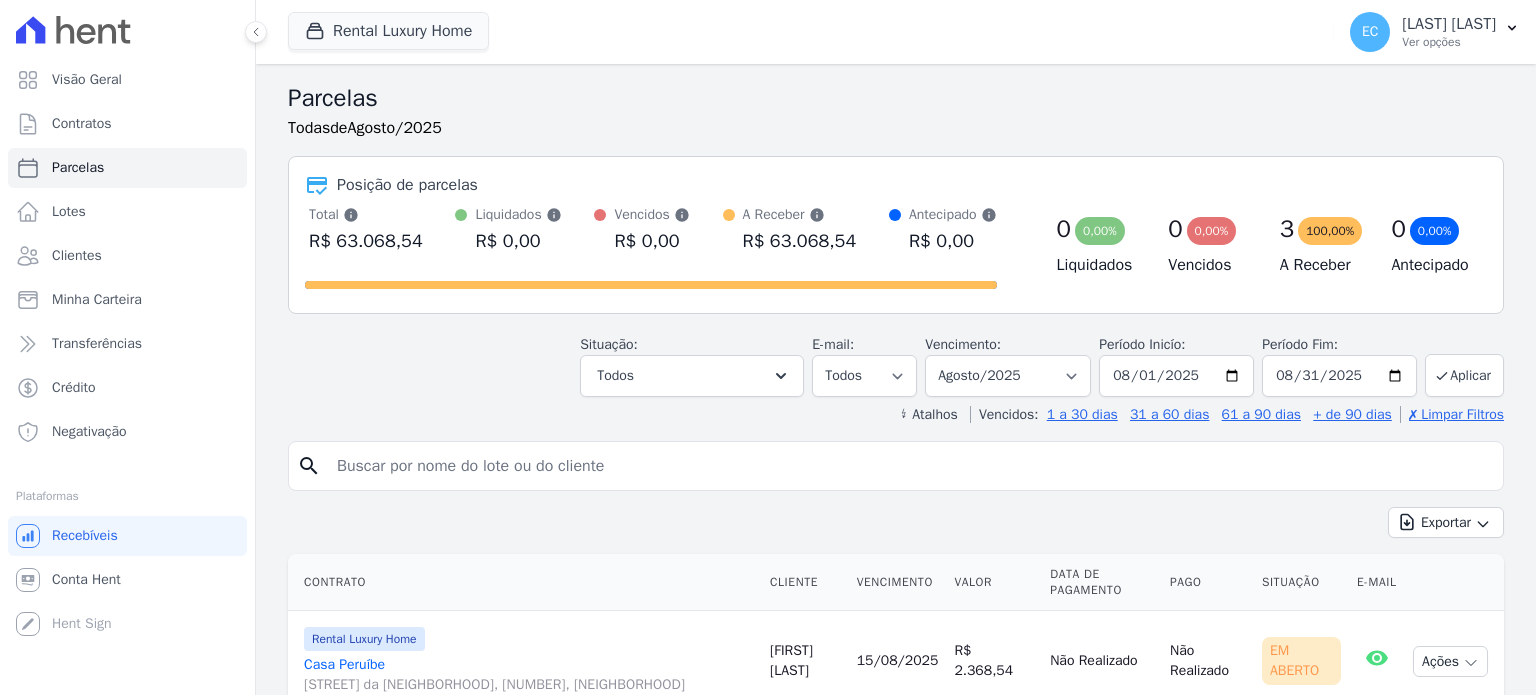 select 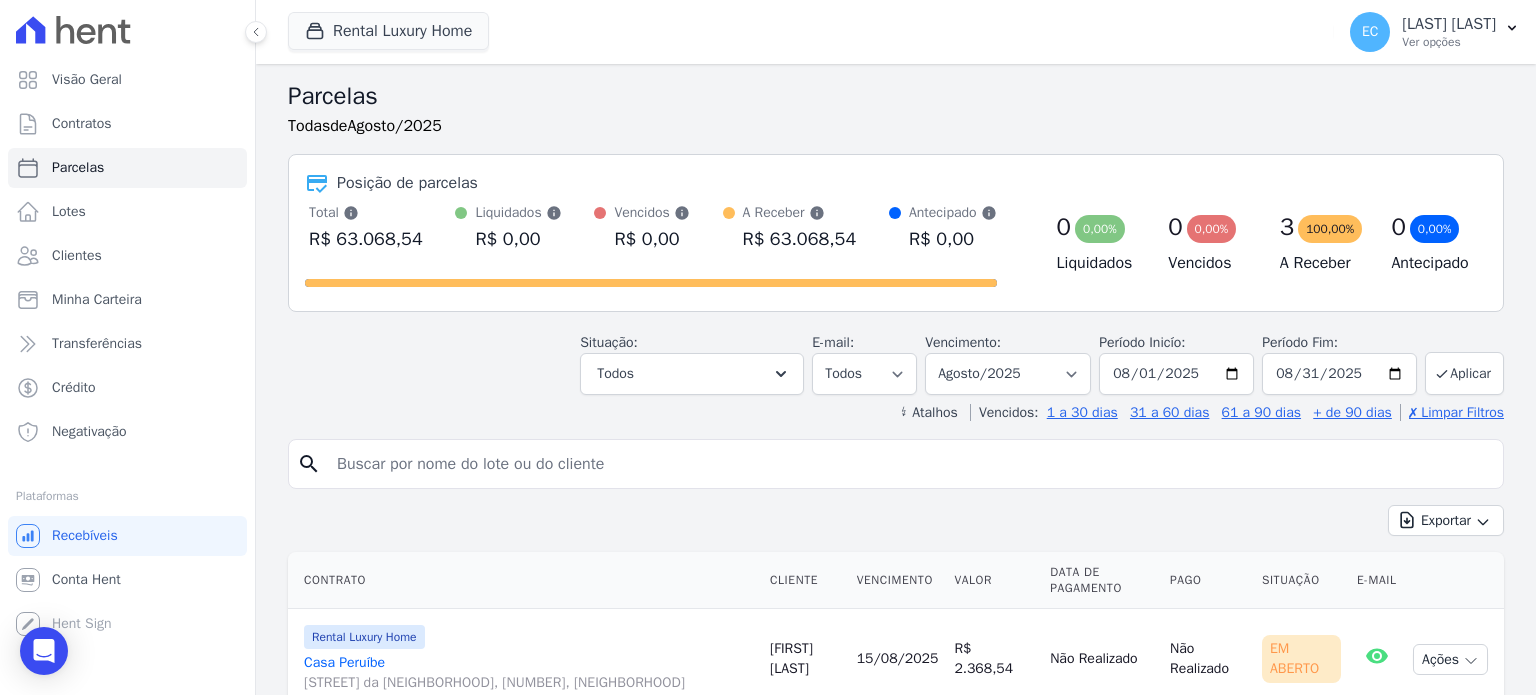 scroll, scrollTop: 0, scrollLeft: 0, axis: both 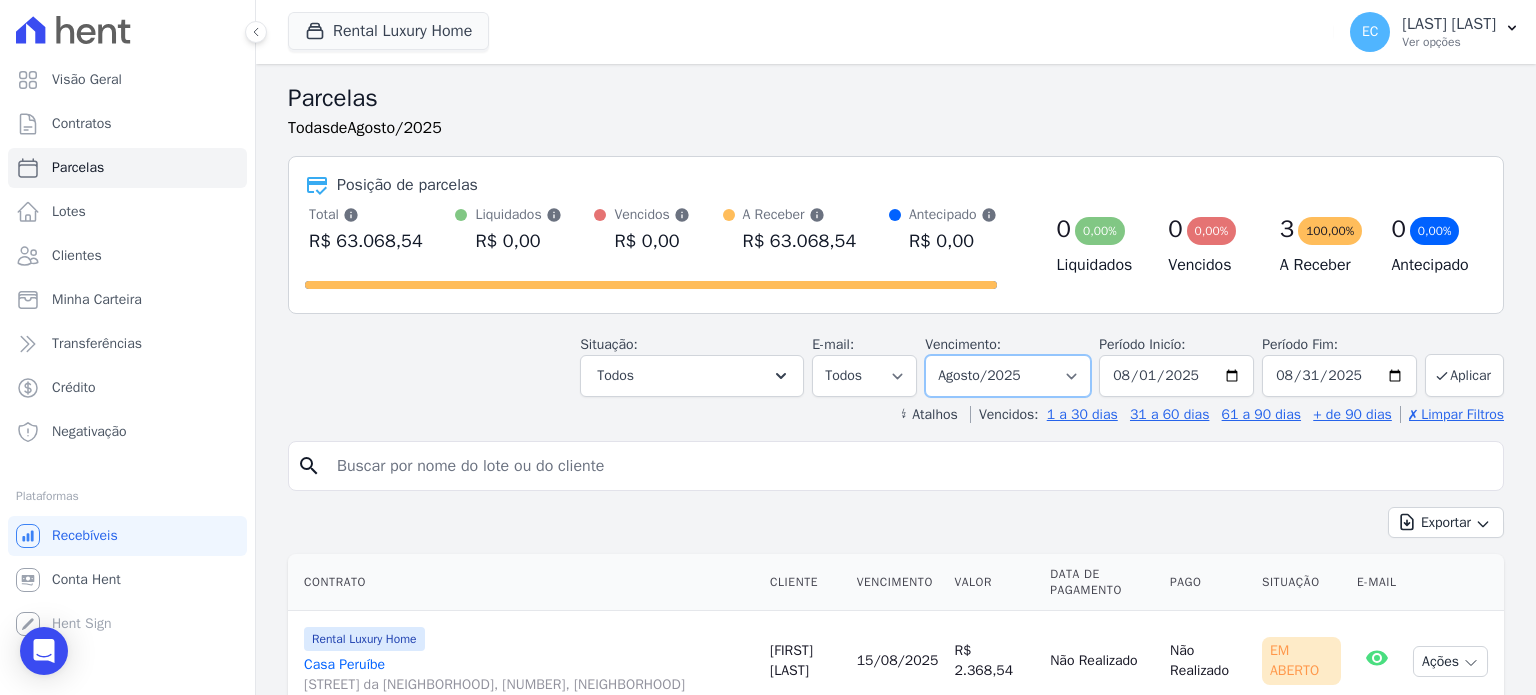 click on "Filtrar por período
────────
Todos os meses
Julho/2023
Agosto/2023
Setembro/2023
Outubro/2023
Novembro/2023
Dezembro/2023
Janeiro/2024
Fevereiro/2024
Março/2024
Abril/2024
Maio/2024
Junho/2024
Julho/2024
Agosto/2024
Setembro/2024
Outubro/2024
Novembro/2024
Dezembro/2024
Janeiro/2025
Fevereiro/2025
Março/2025
Abril/2025
Maio/2025
Junho/2025
Julho/2025
Agosto/2025" at bounding box center (1008, 376) 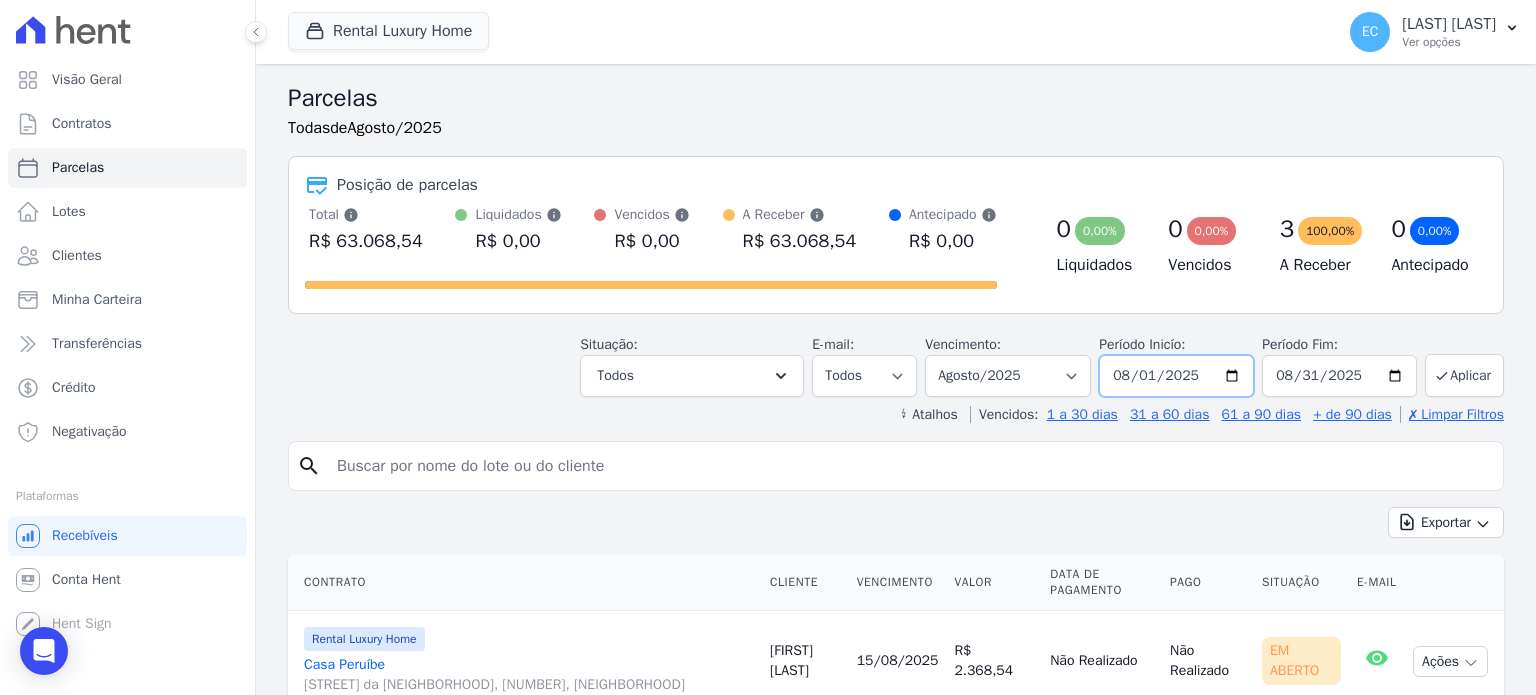 click on "2025-08-01" at bounding box center [1176, 376] 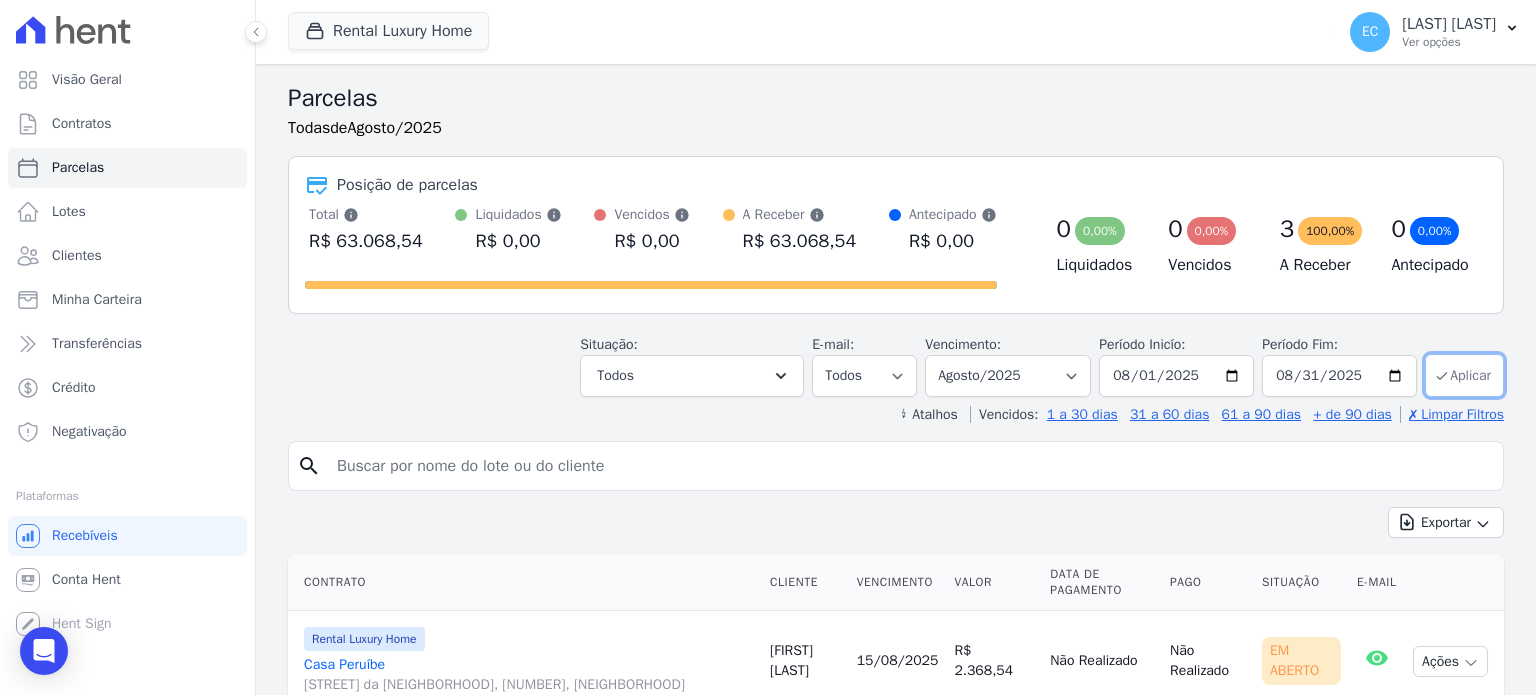 type on "2024-01-01" 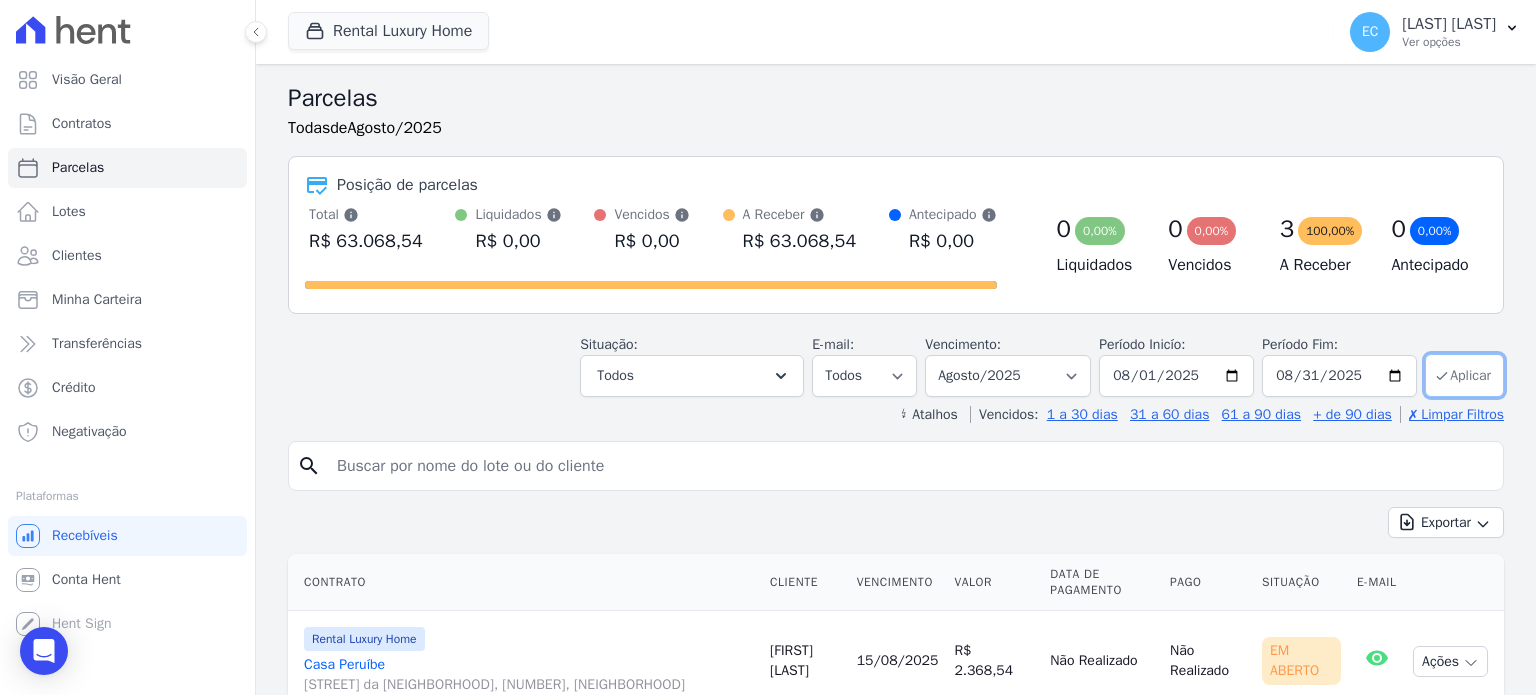 click on "Aplicar" at bounding box center (1464, 375) 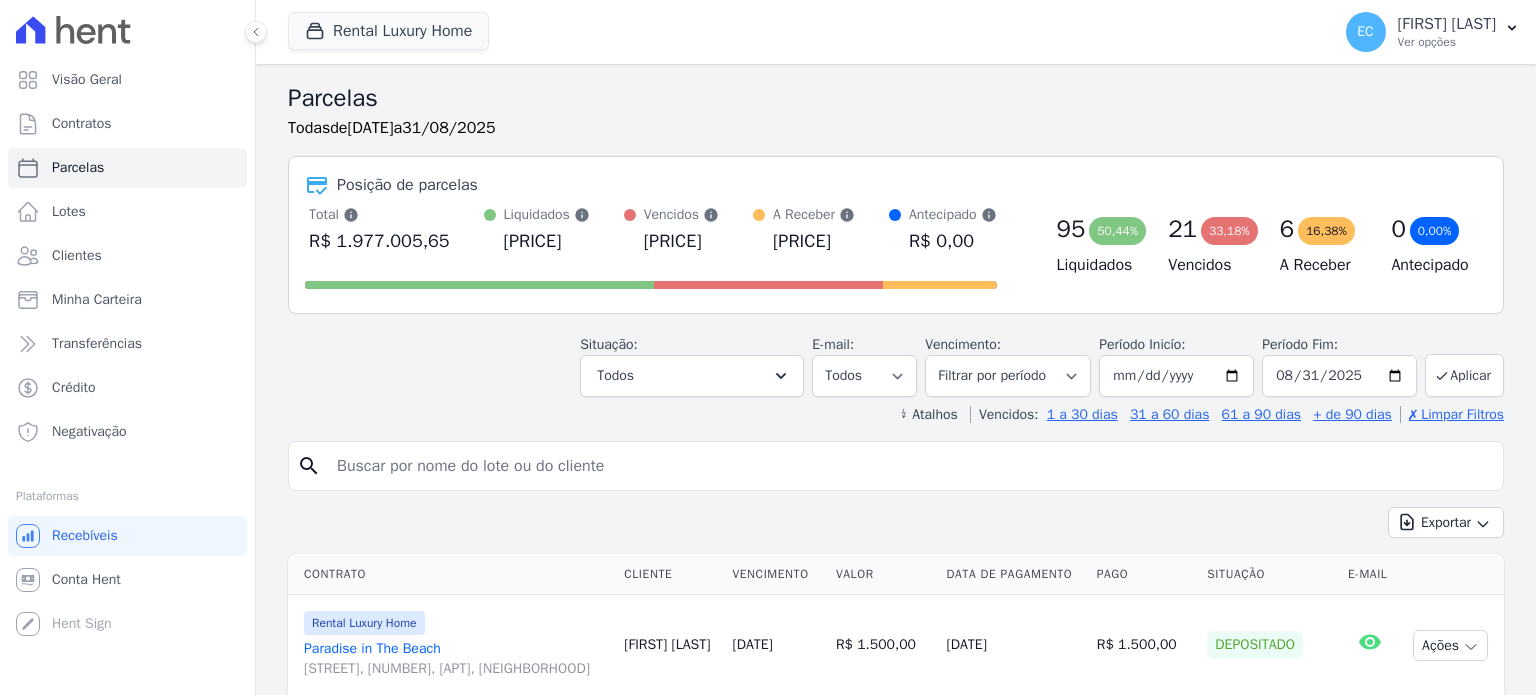 select 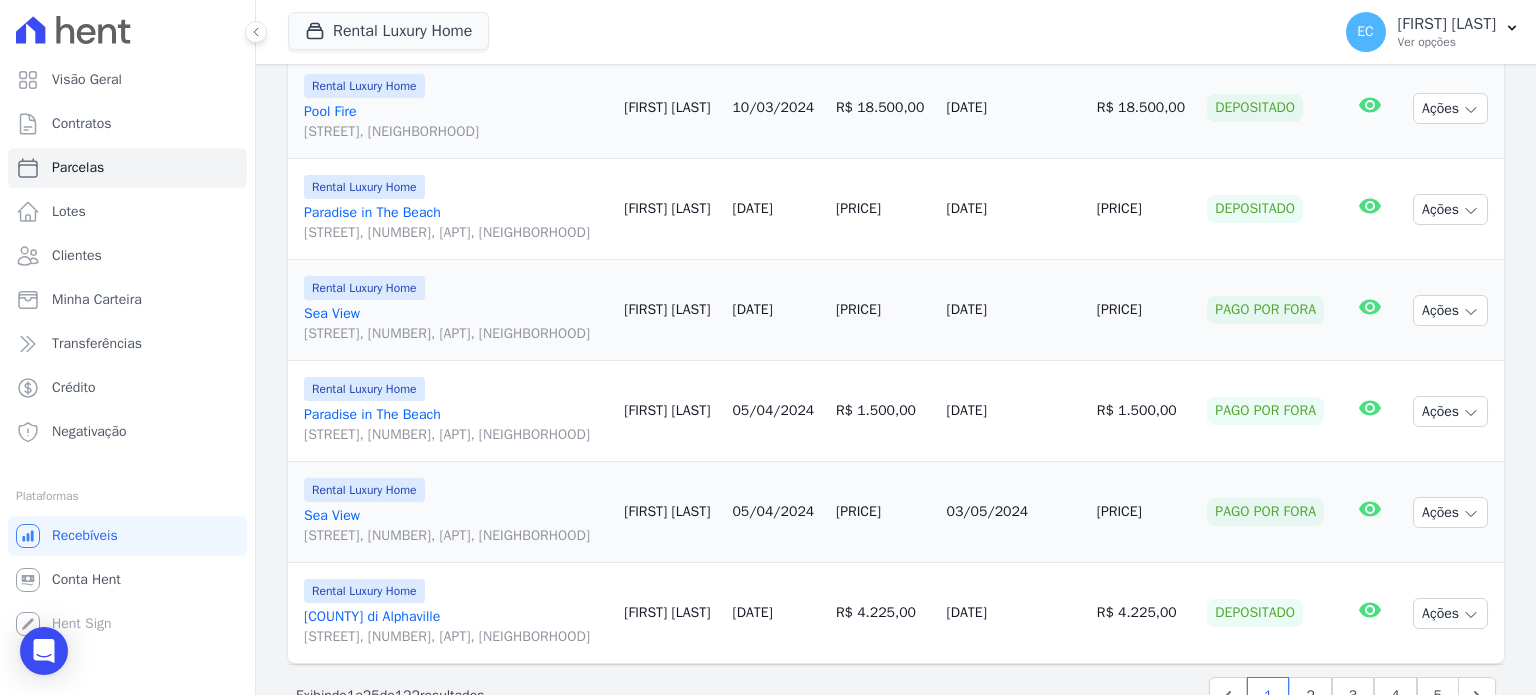 scroll, scrollTop: 2560, scrollLeft: 0, axis: vertical 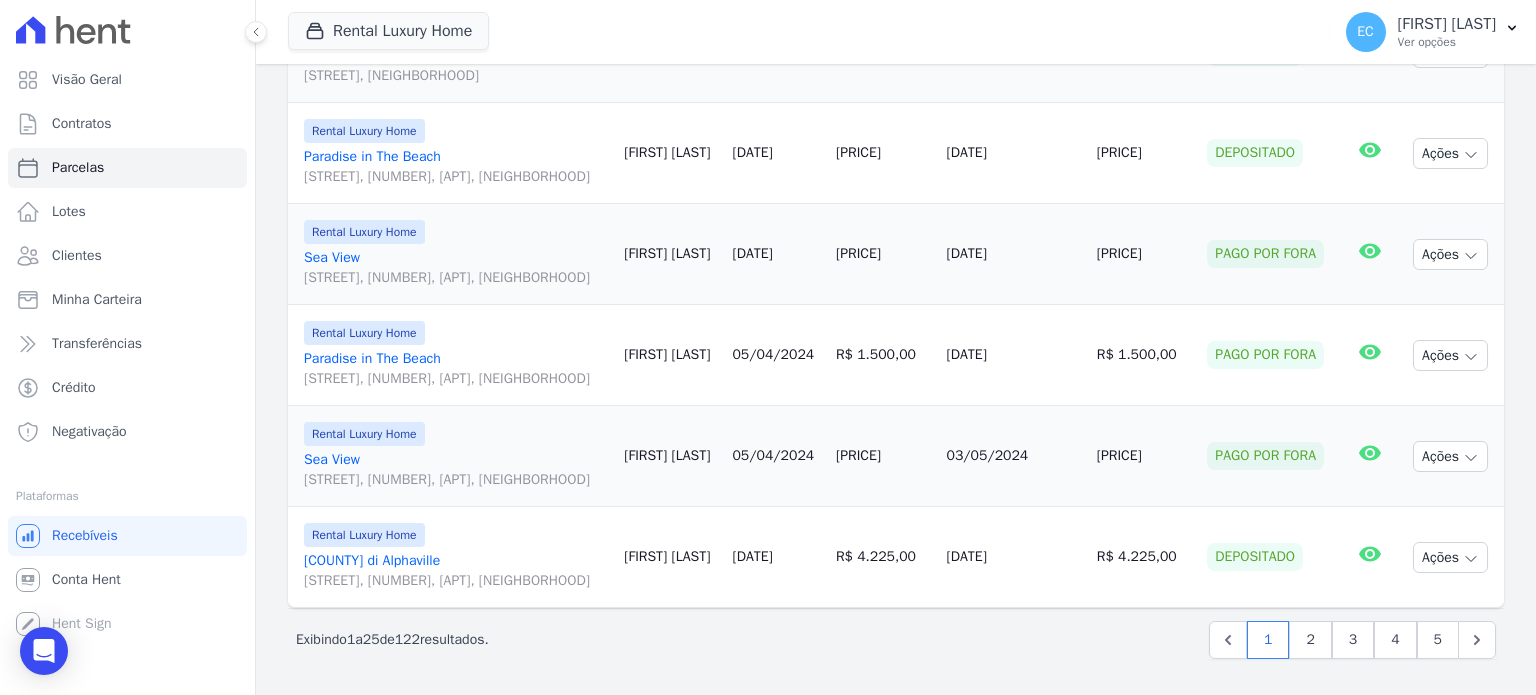 click at bounding box center (127, 30) 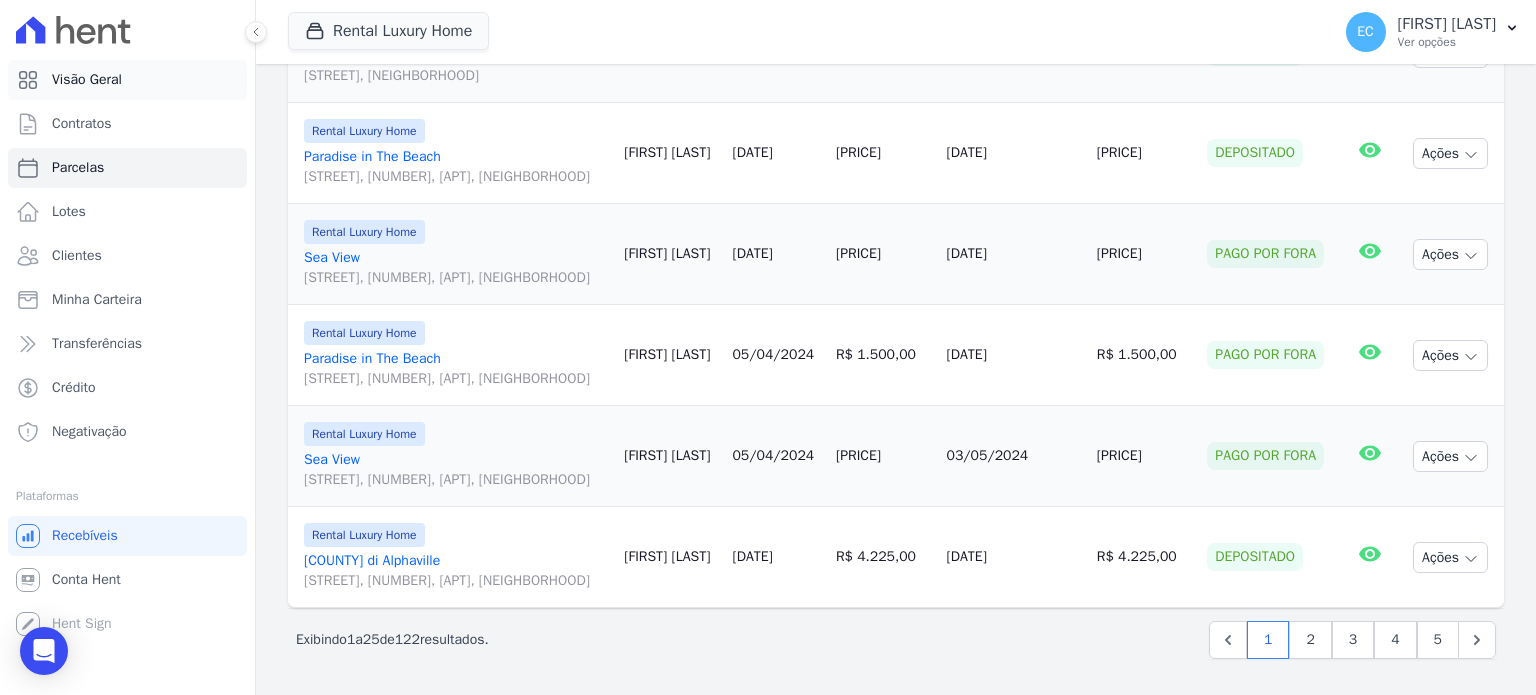 drag, startPoint x: 87, startPoint y: 79, endPoint x: 628, endPoint y: 72, distance: 541.0453 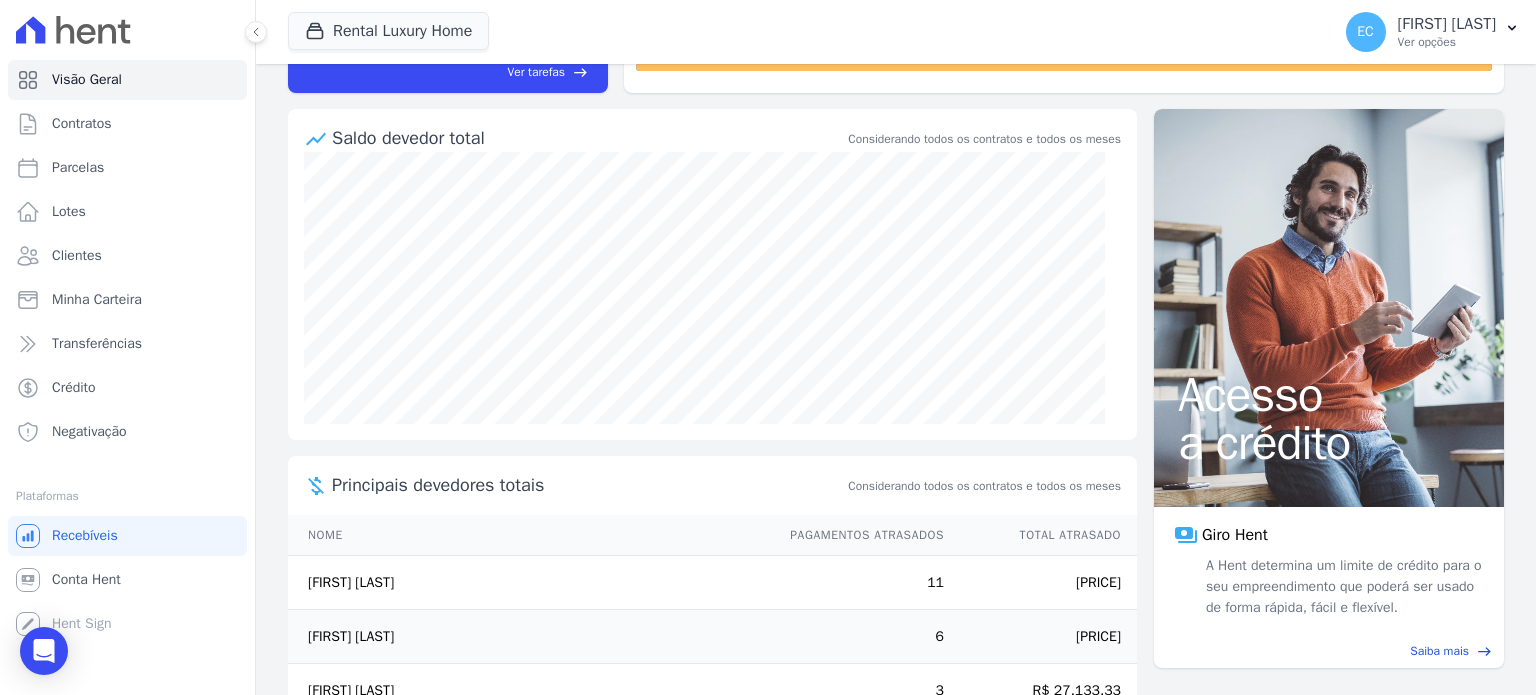 scroll, scrollTop: 0, scrollLeft: 0, axis: both 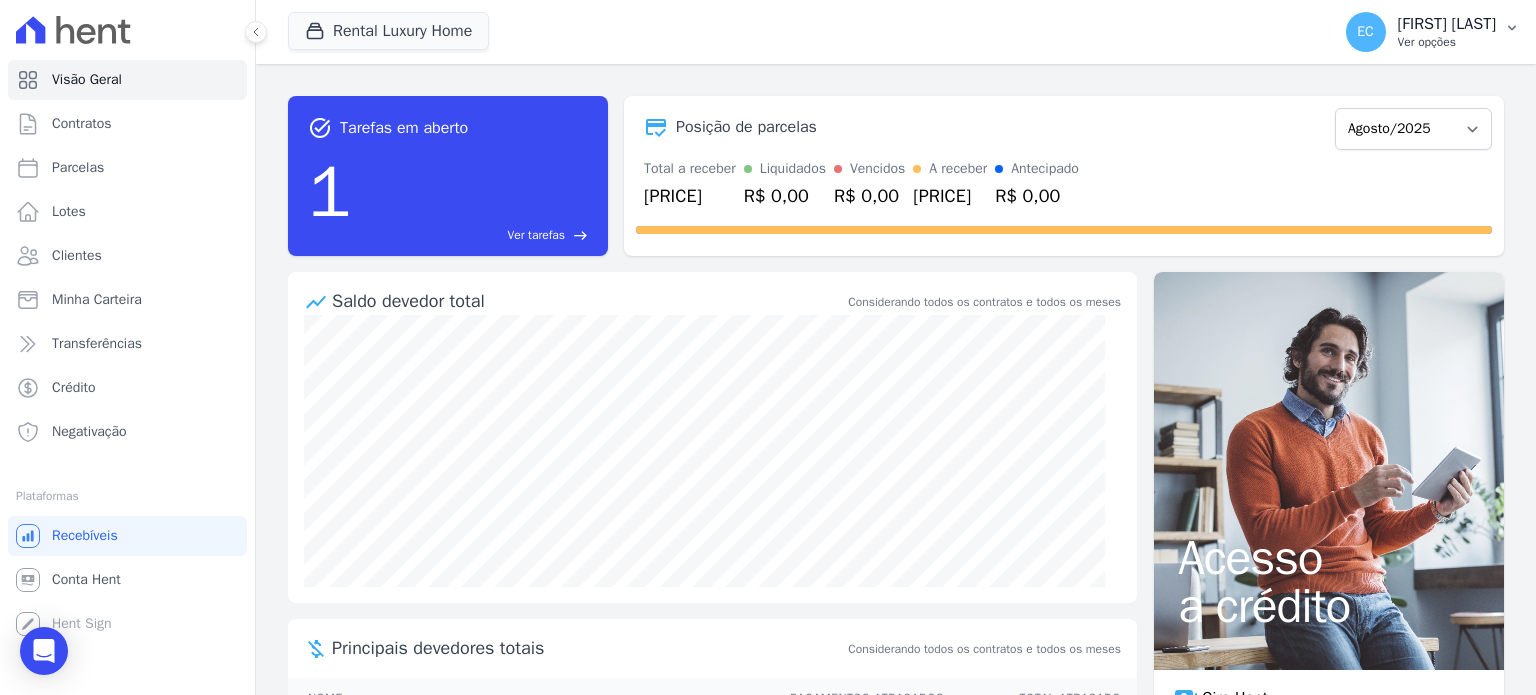 drag, startPoint x: 1424, startPoint y: 43, endPoint x: 1525, endPoint y: 49, distance: 101.17806 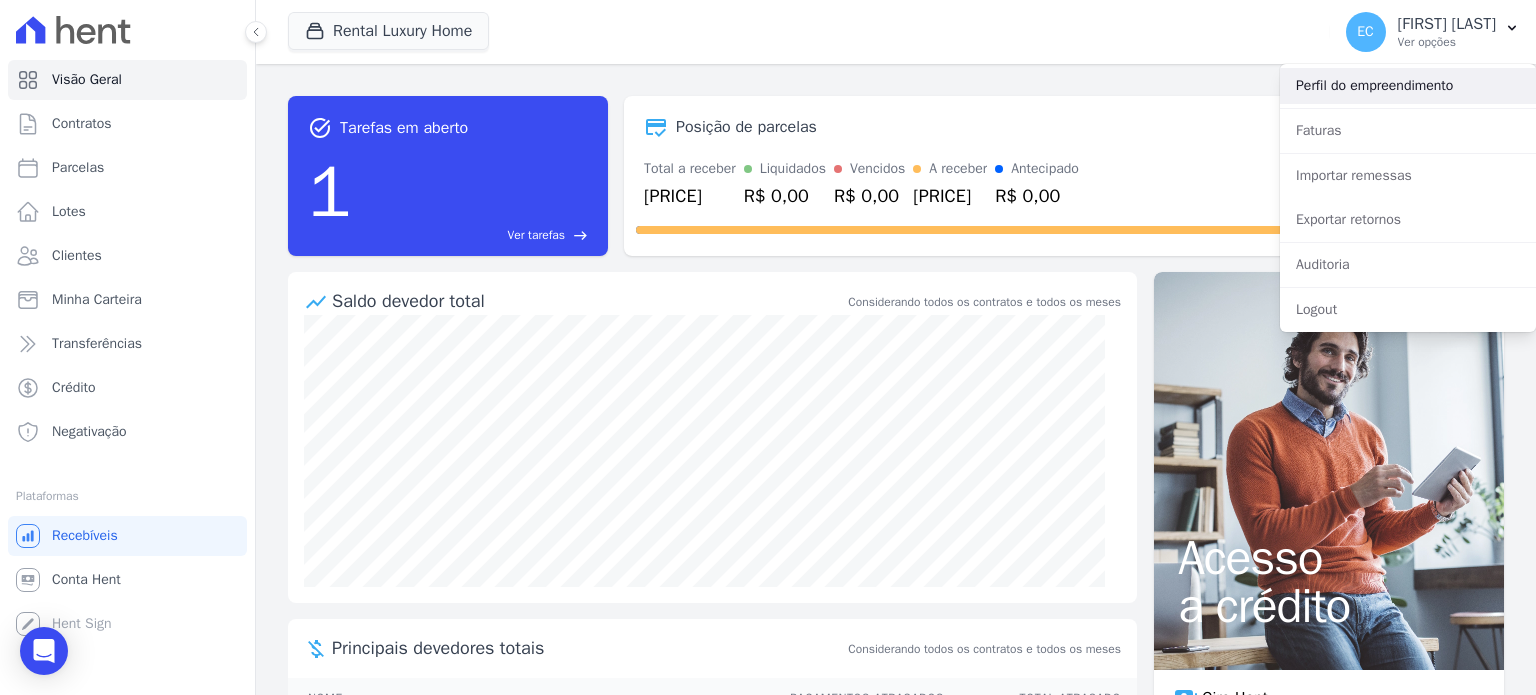 click on "Perfil do empreendimento" at bounding box center (1408, 86) 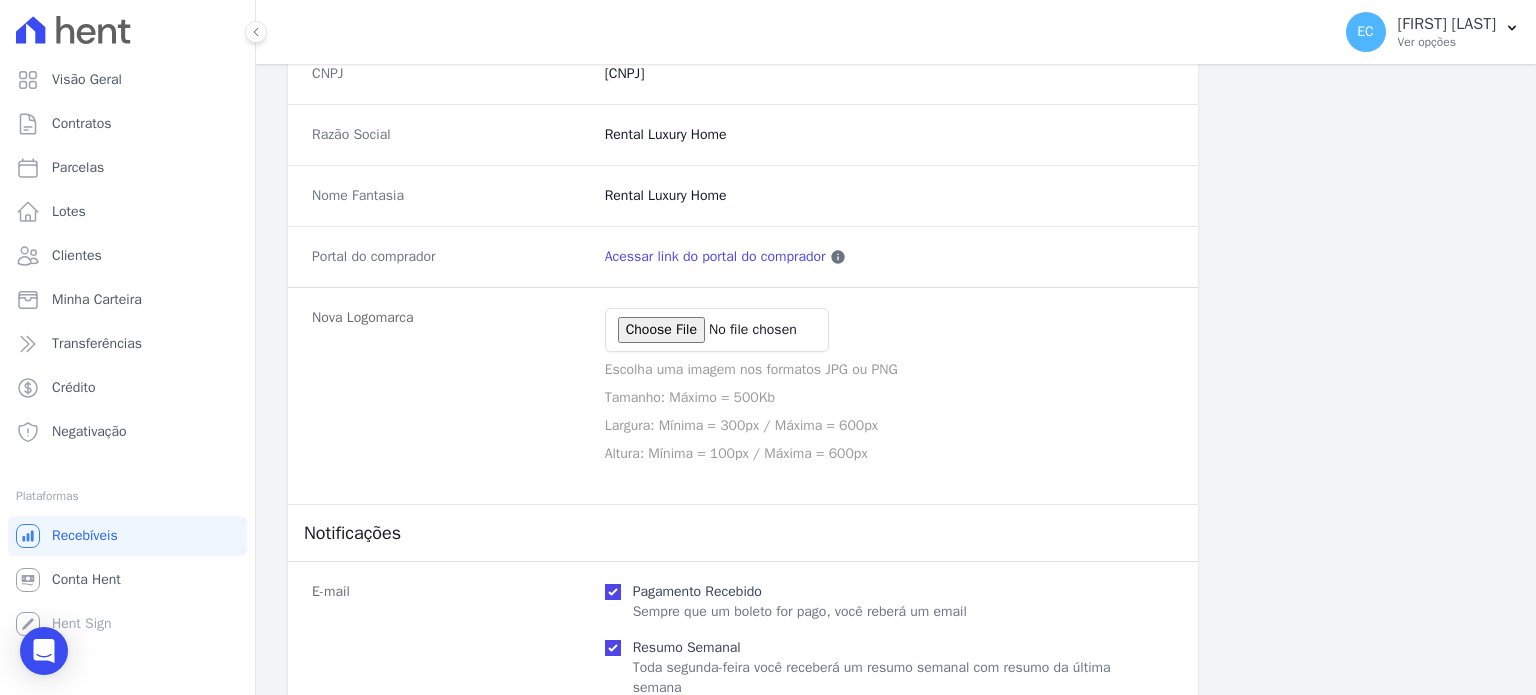 scroll, scrollTop: 0, scrollLeft: 0, axis: both 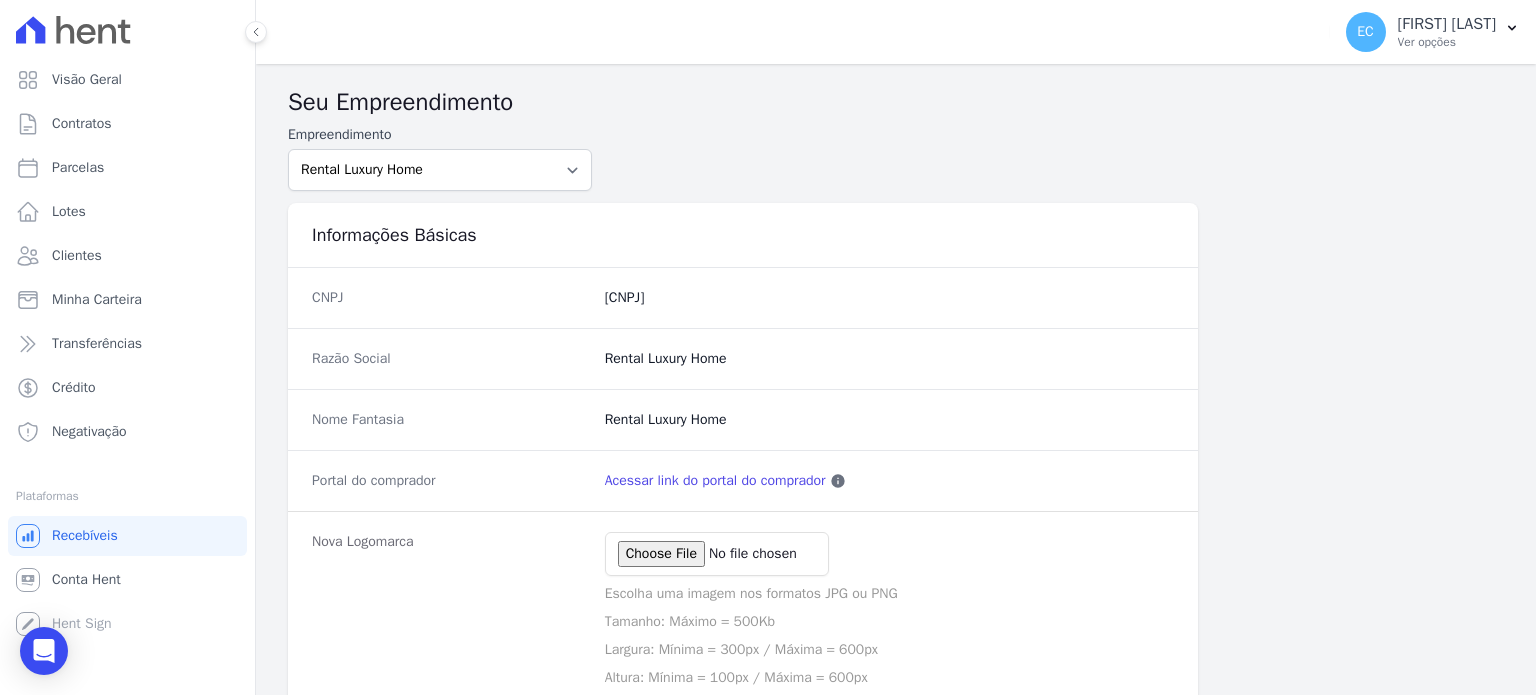 click 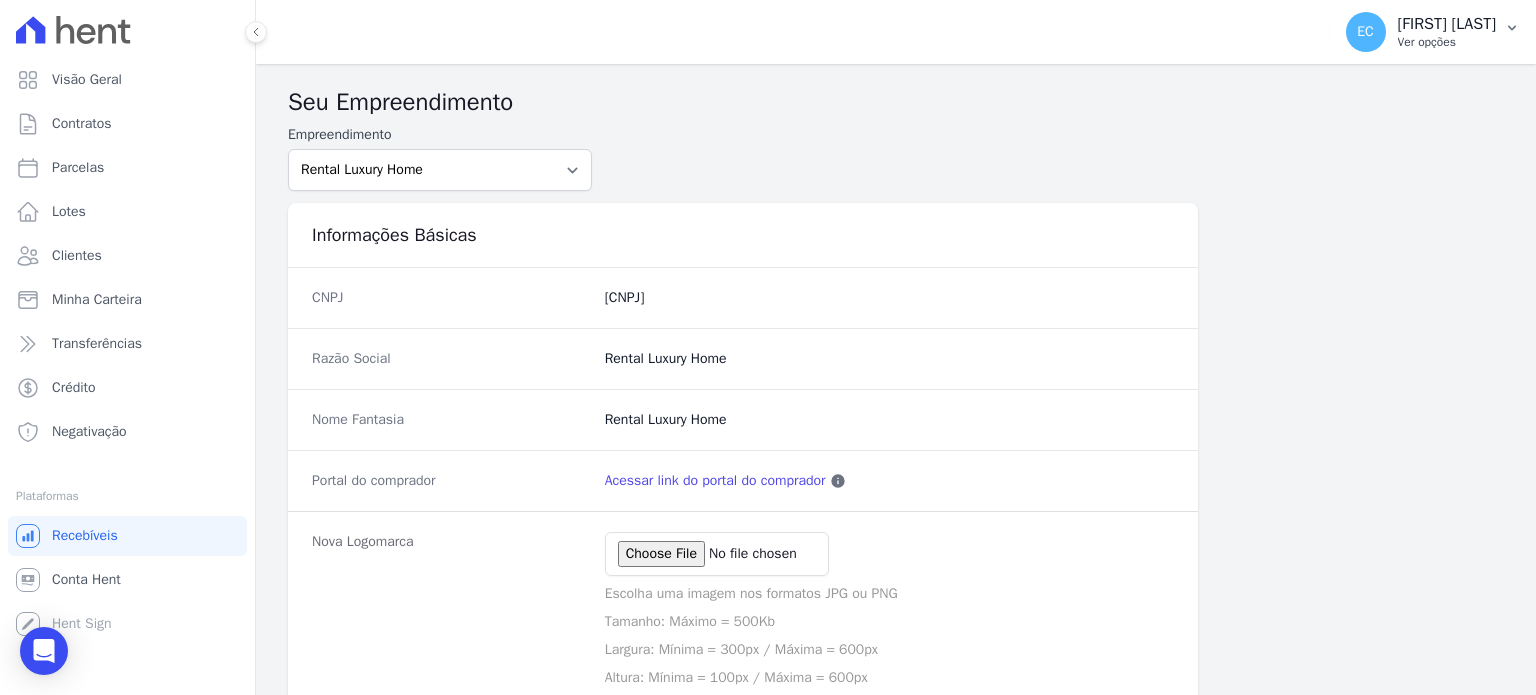 click on "Ednir Cini" at bounding box center [1447, 24] 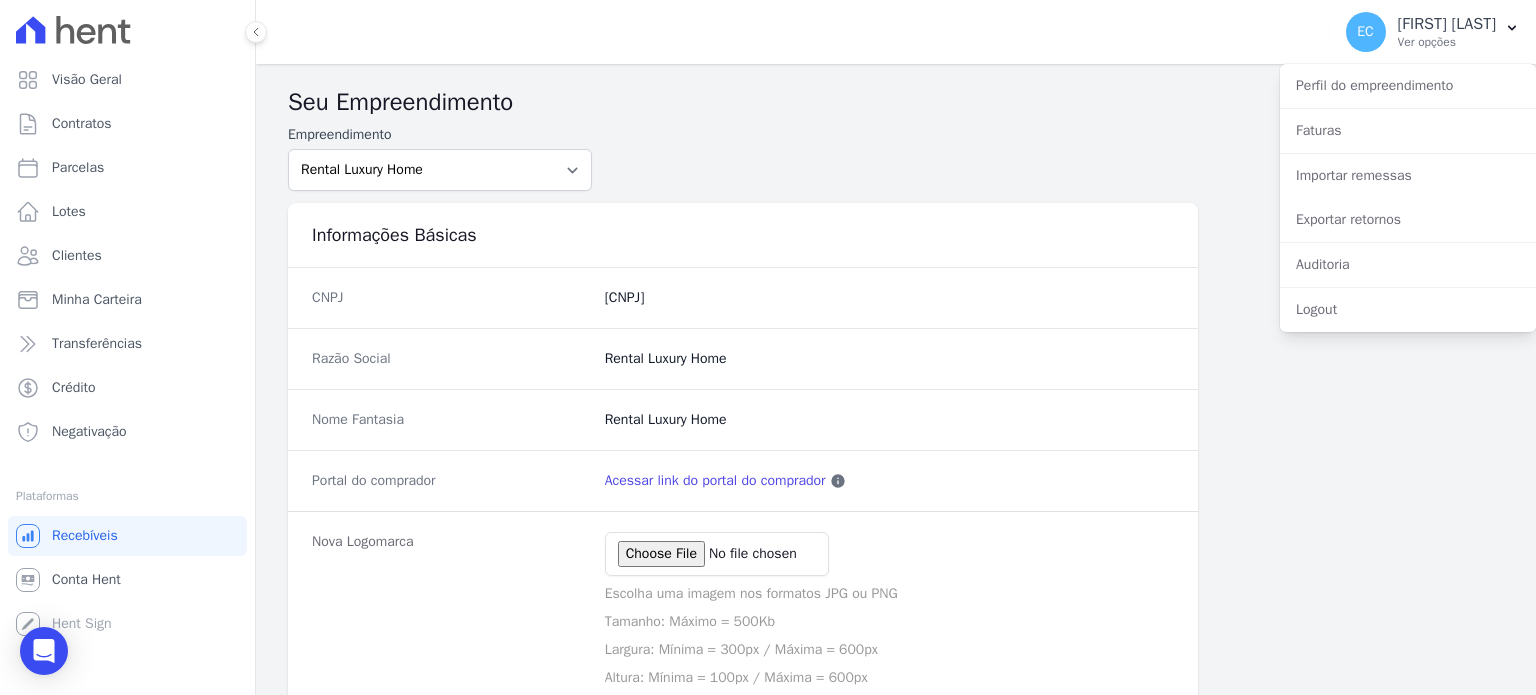 click on "Razão Social
Rental Luxury Home" at bounding box center [743, 358] 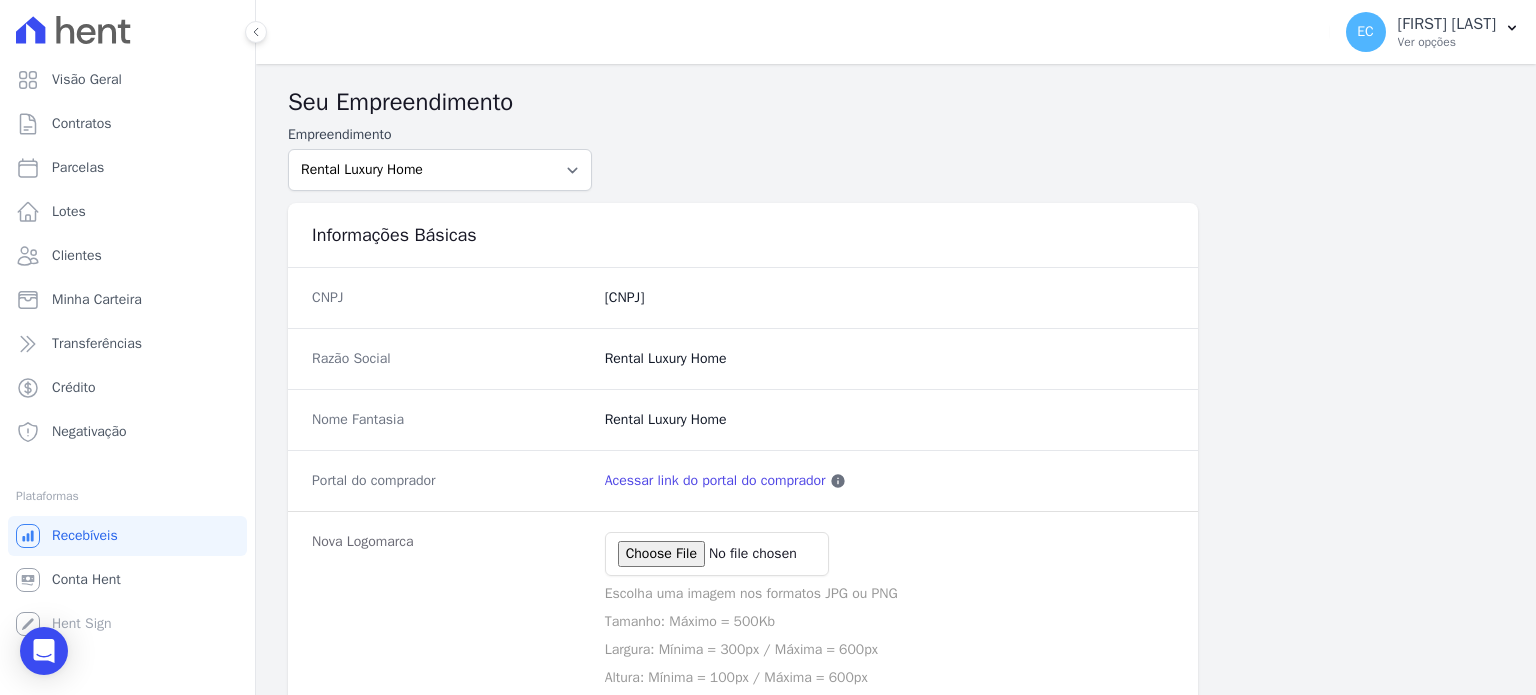 click on "Acessar link do portal do comprador" at bounding box center (715, 481) 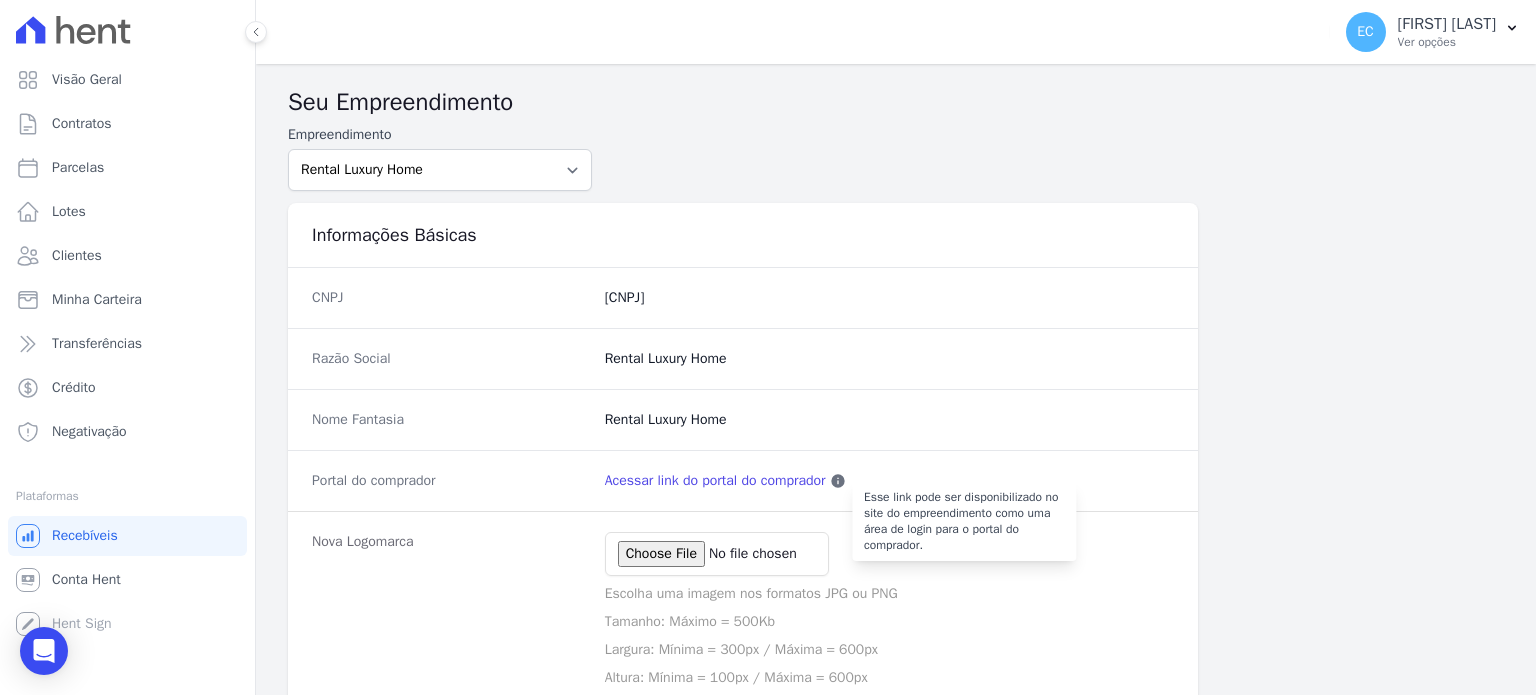 click 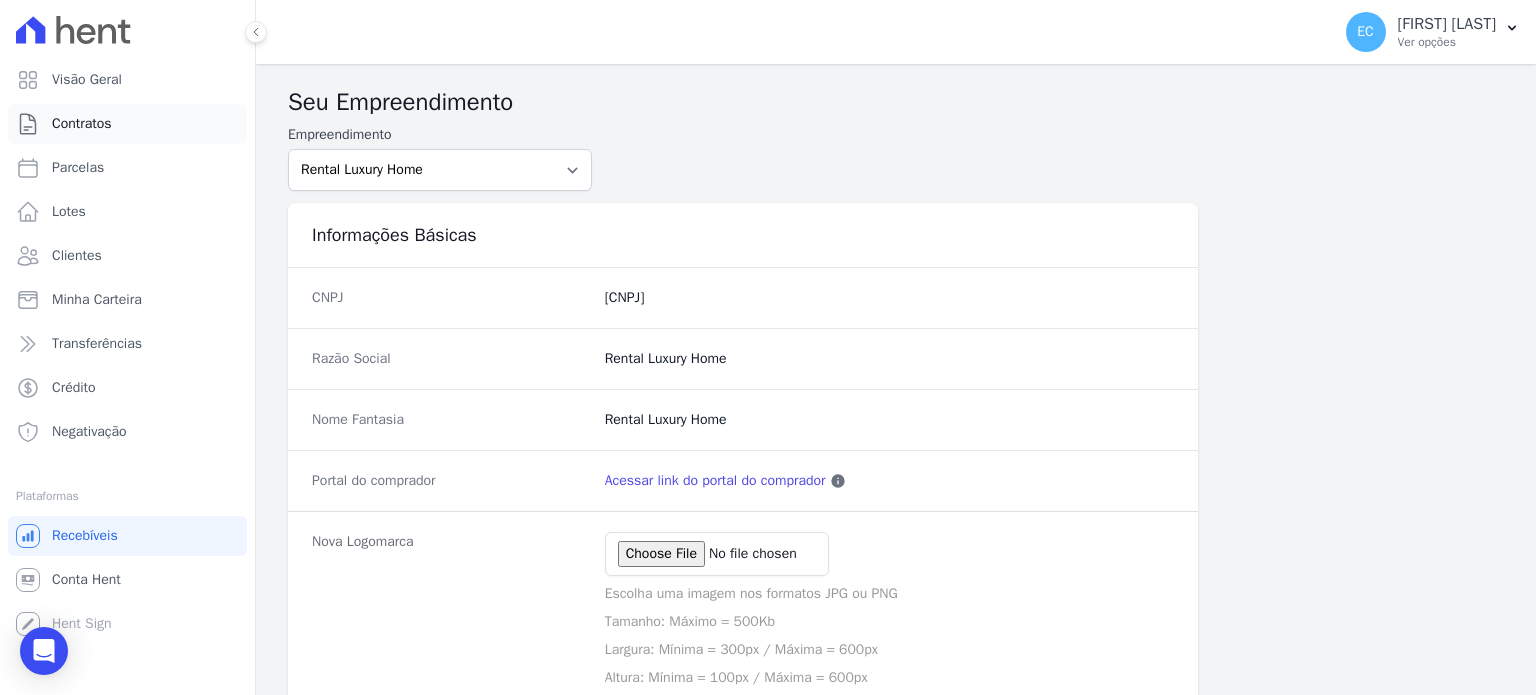 click on "Contratos" at bounding box center (127, 124) 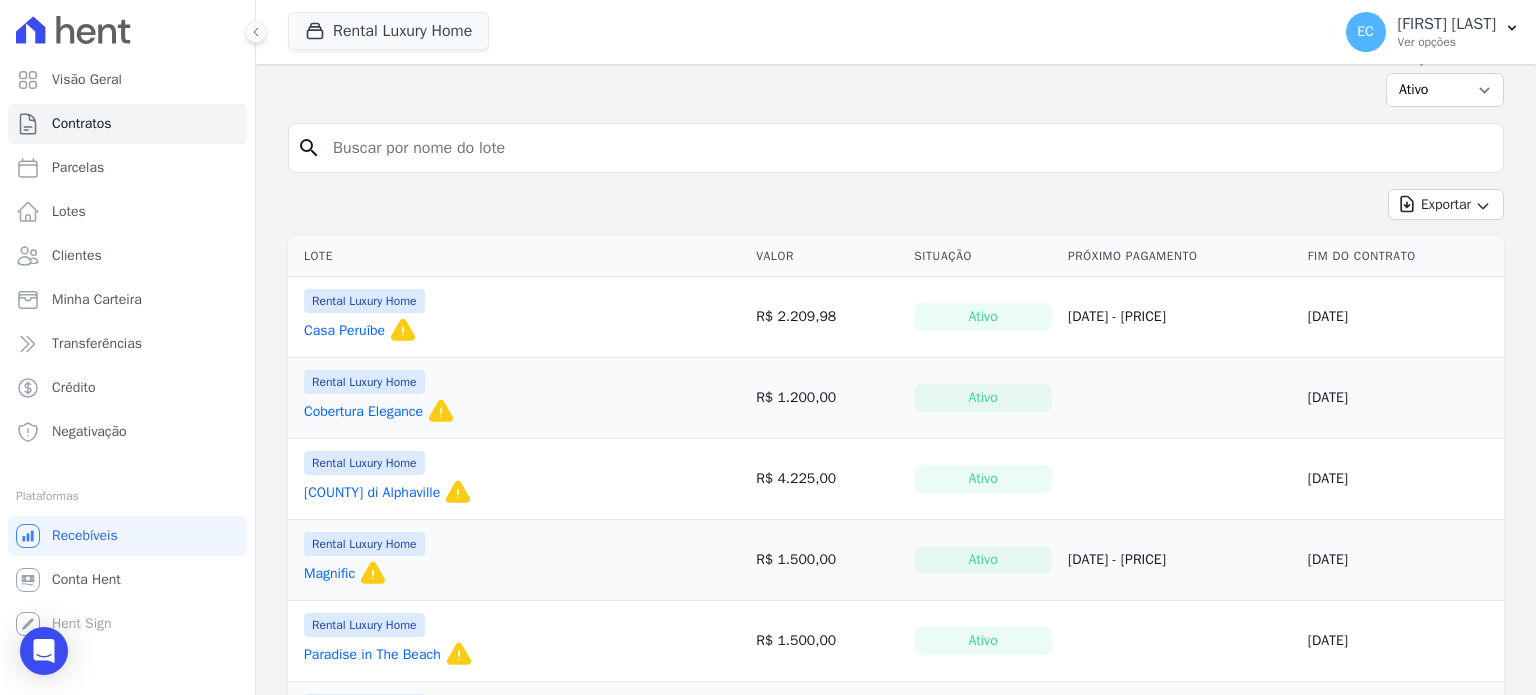 scroll, scrollTop: 0, scrollLeft: 0, axis: both 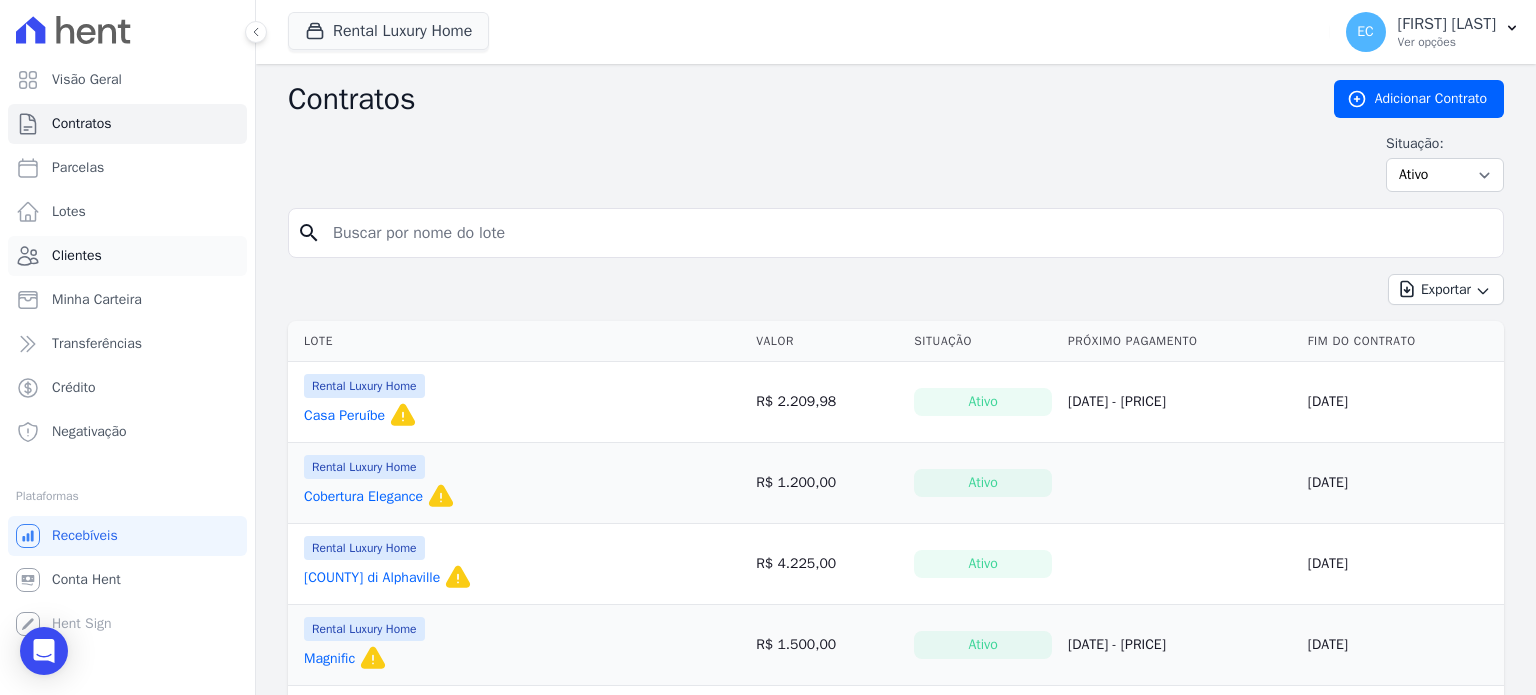 click on "Clientes" at bounding box center (127, 256) 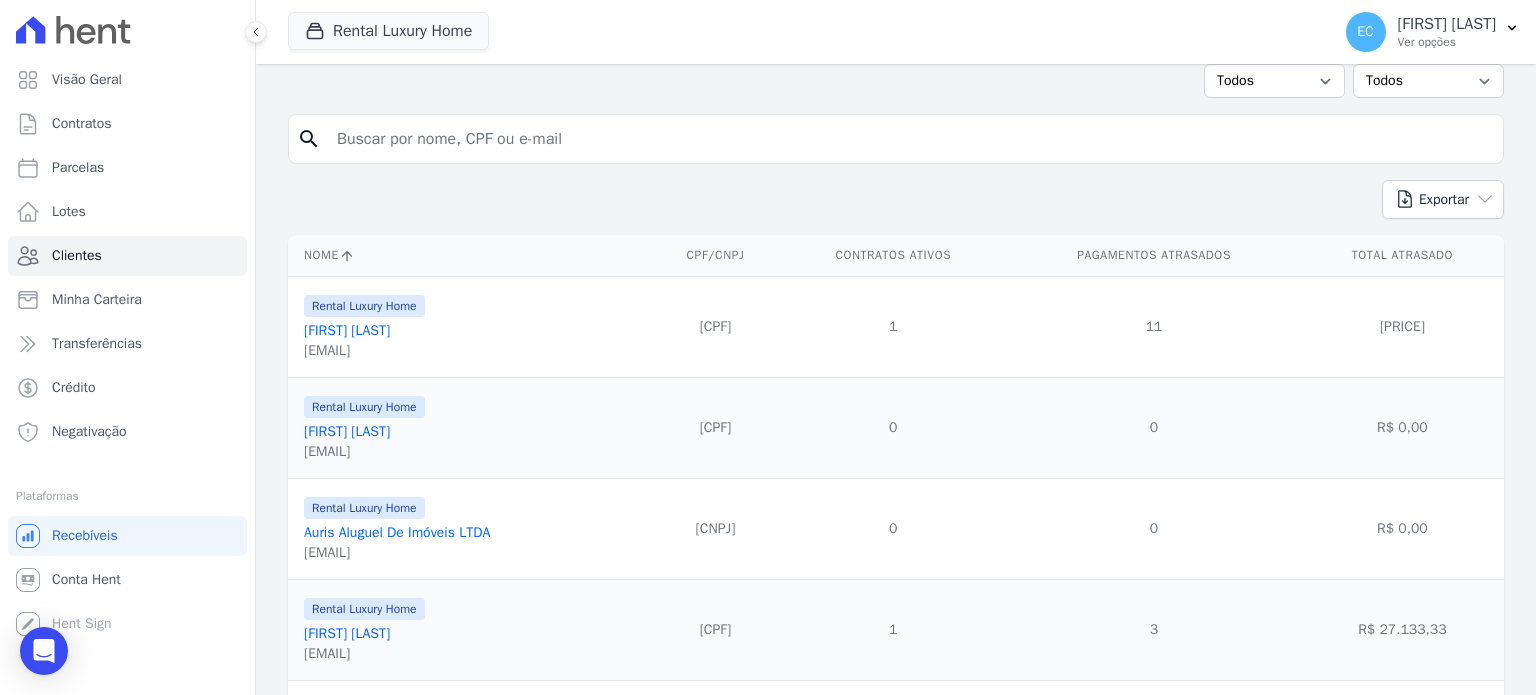 scroll, scrollTop: 200, scrollLeft: 0, axis: vertical 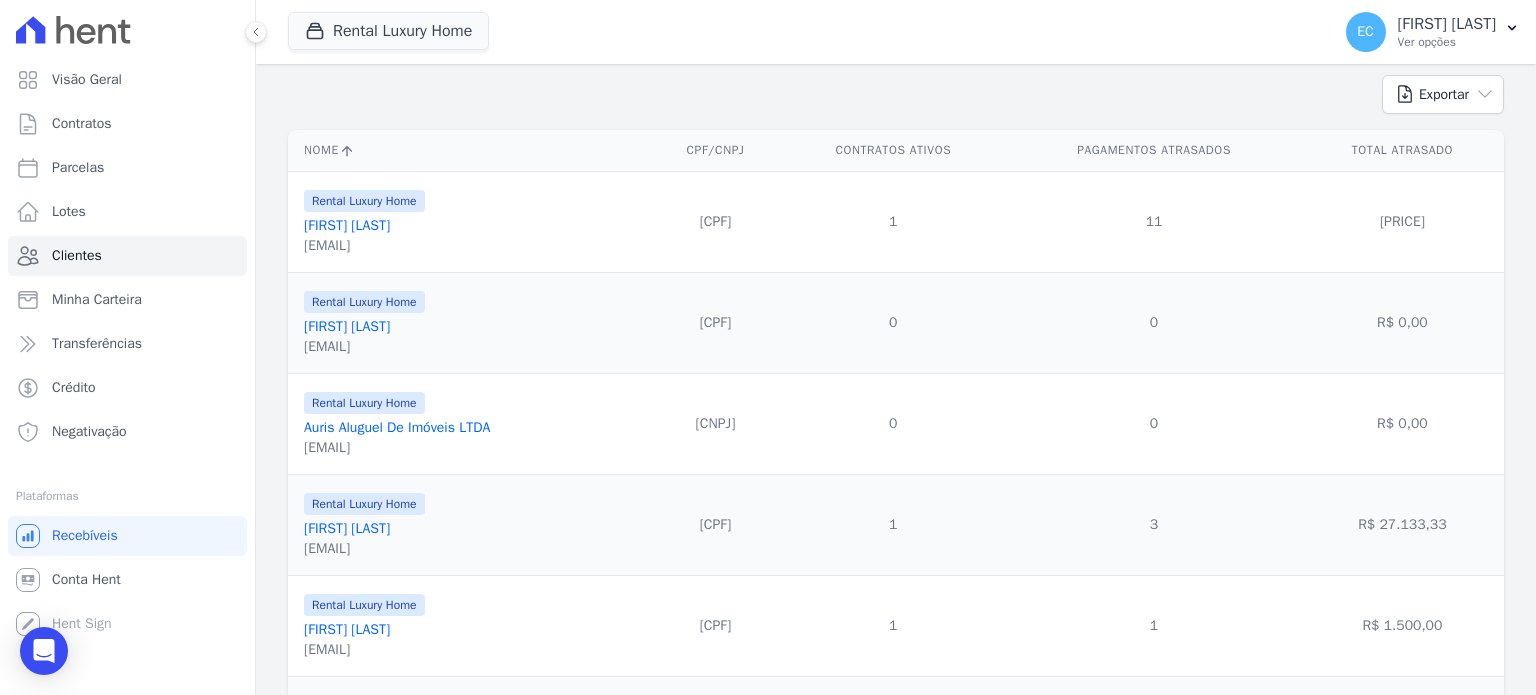drag, startPoint x: 673, startPoint y: 319, endPoint x: 861, endPoint y: 312, distance: 188.13028 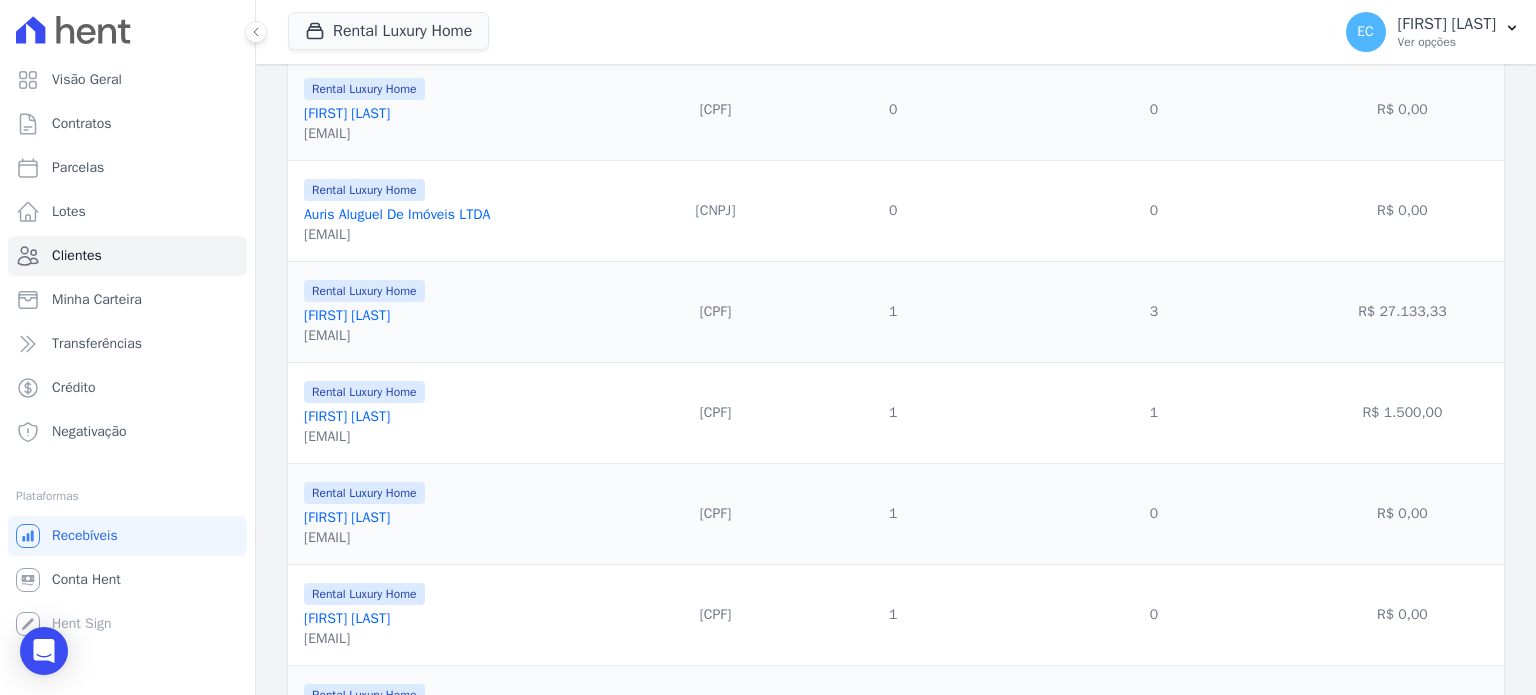 scroll, scrollTop: 500, scrollLeft: 0, axis: vertical 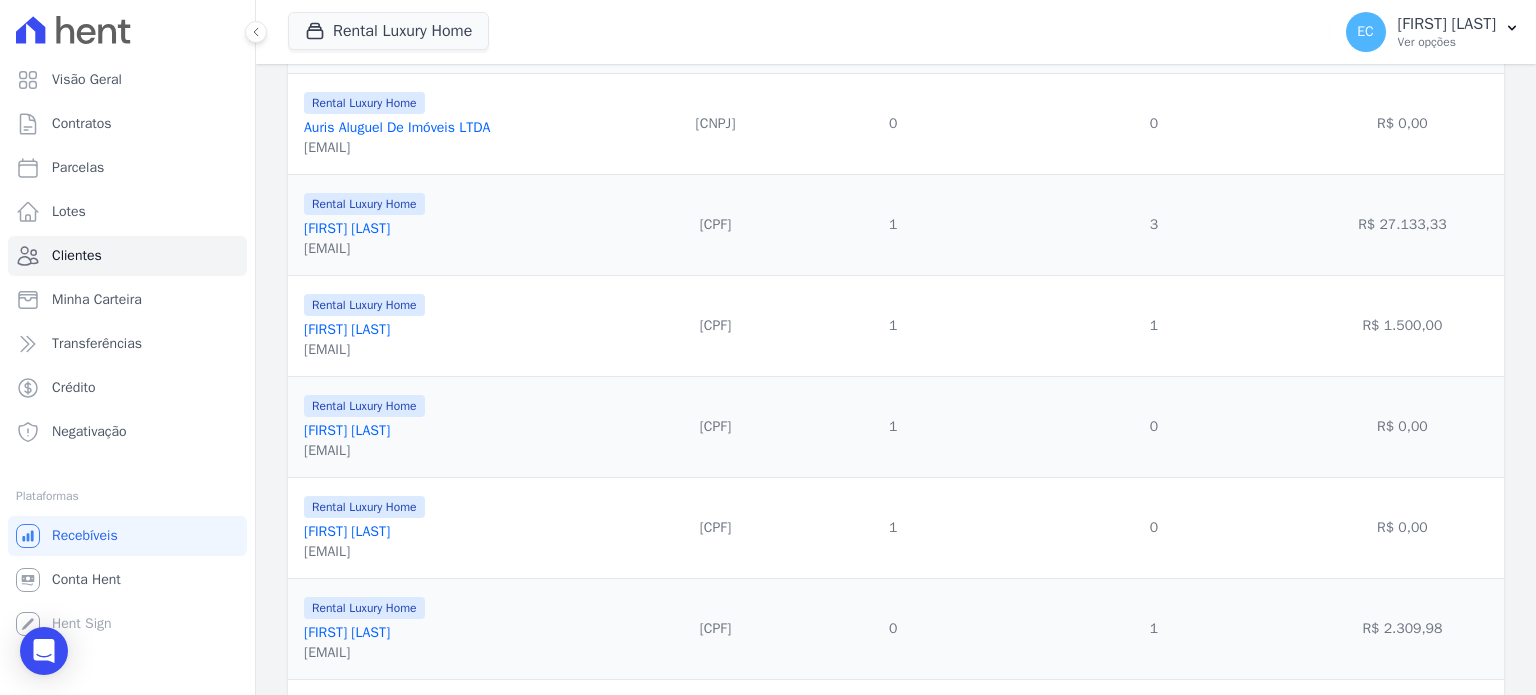 drag, startPoint x: 667, startPoint y: 247, endPoint x: 830, endPoint y: 252, distance: 163.07668 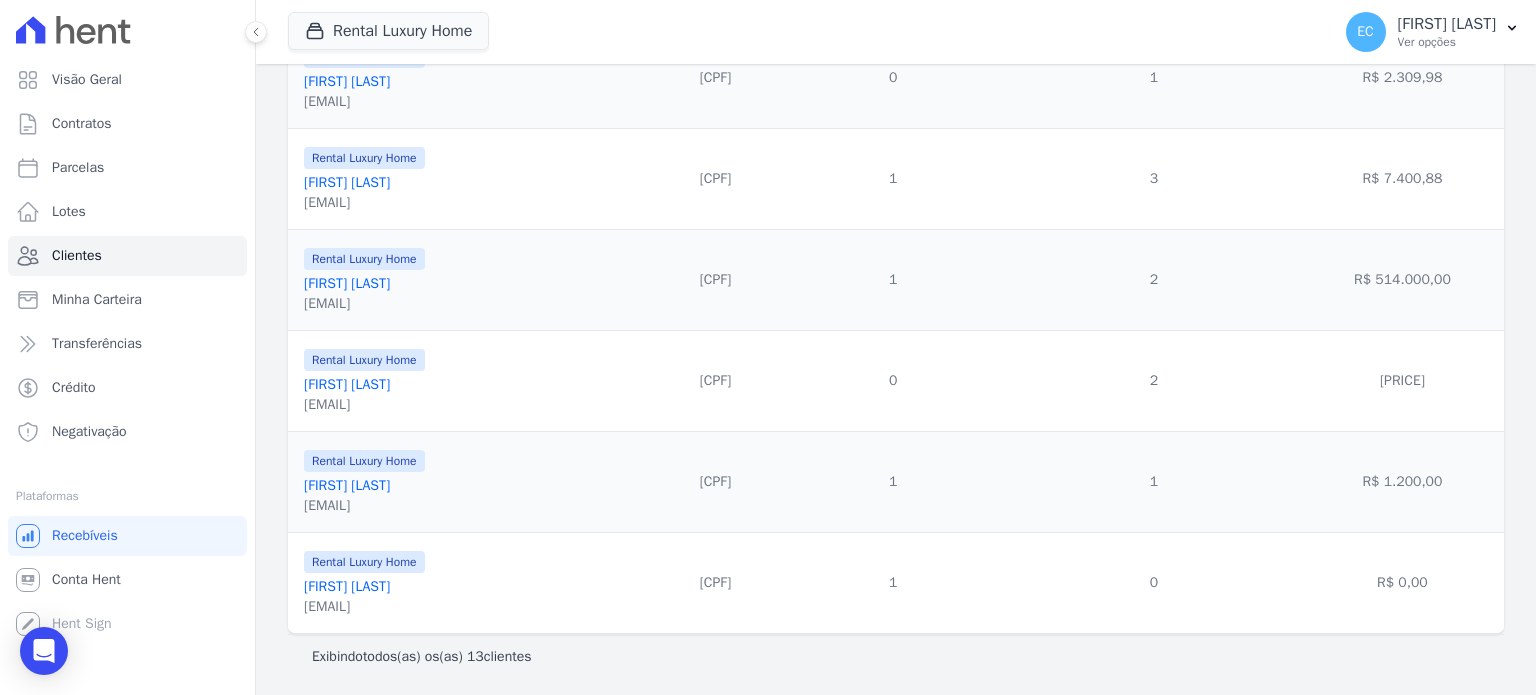 scroll, scrollTop: 1057, scrollLeft: 0, axis: vertical 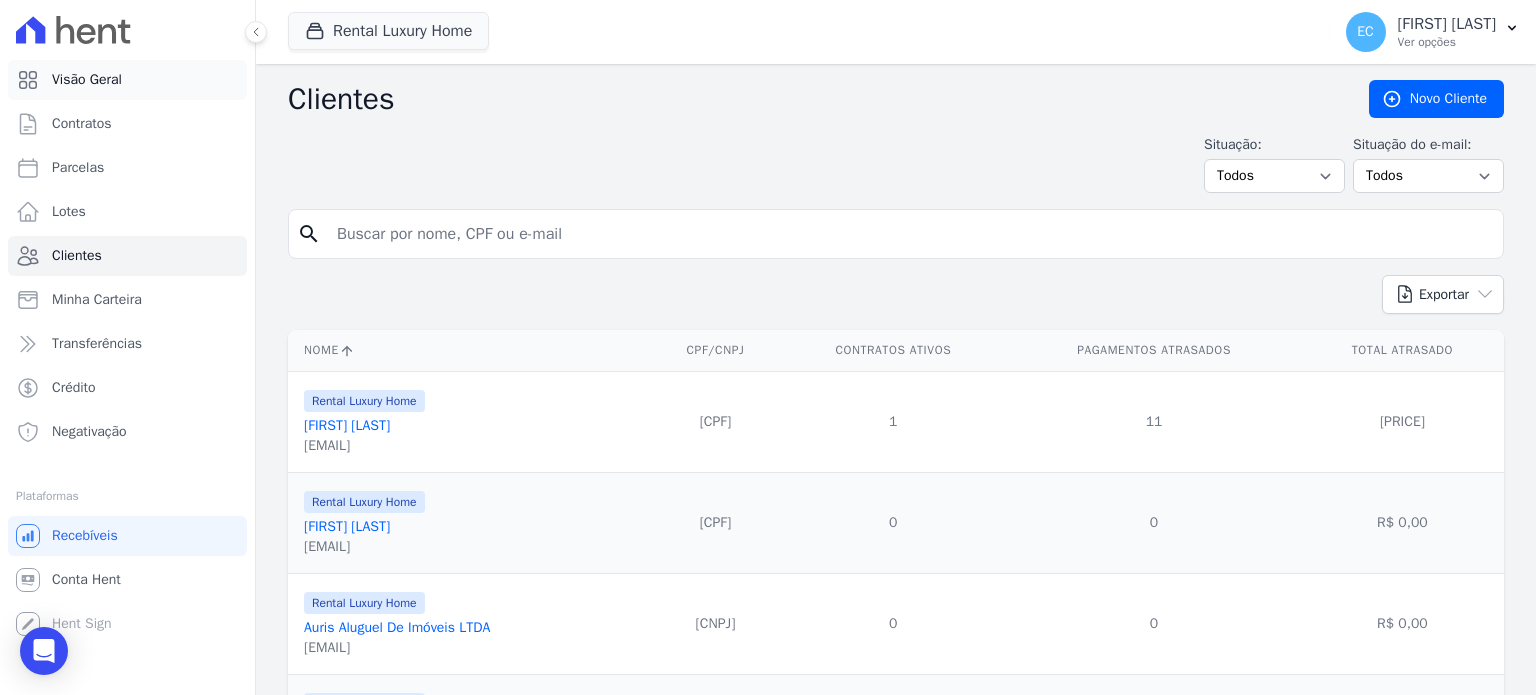 click on "Visão Geral" at bounding box center (127, 80) 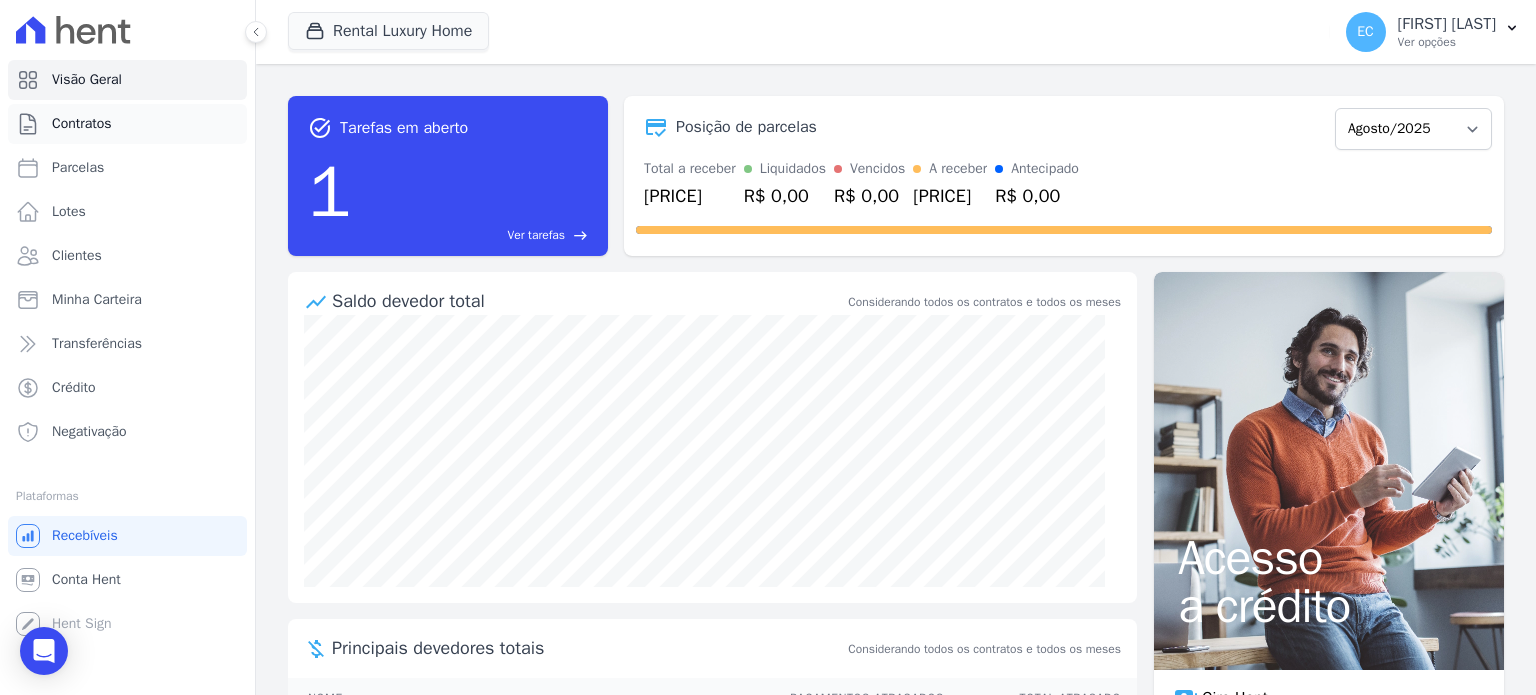 click on "Contratos" at bounding box center [127, 124] 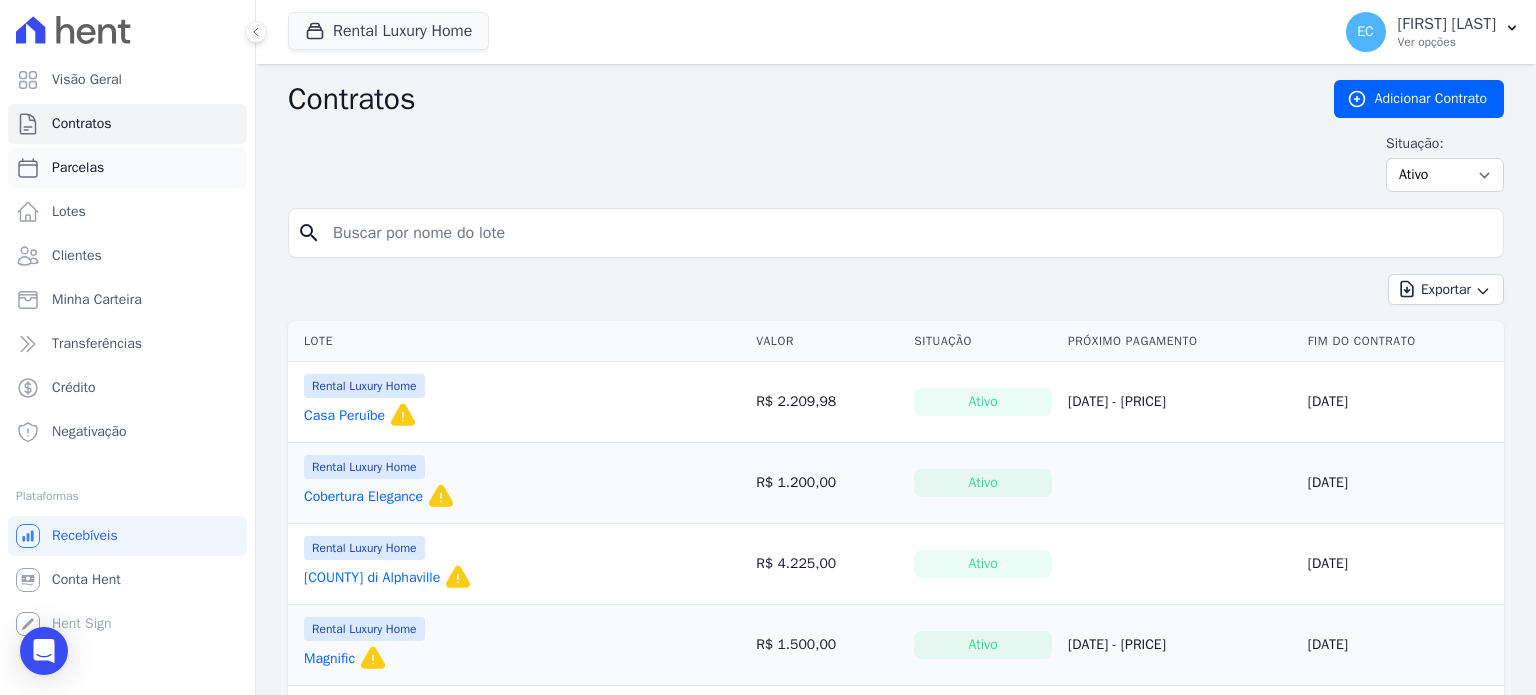 click on "Parcelas" at bounding box center [127, 168] 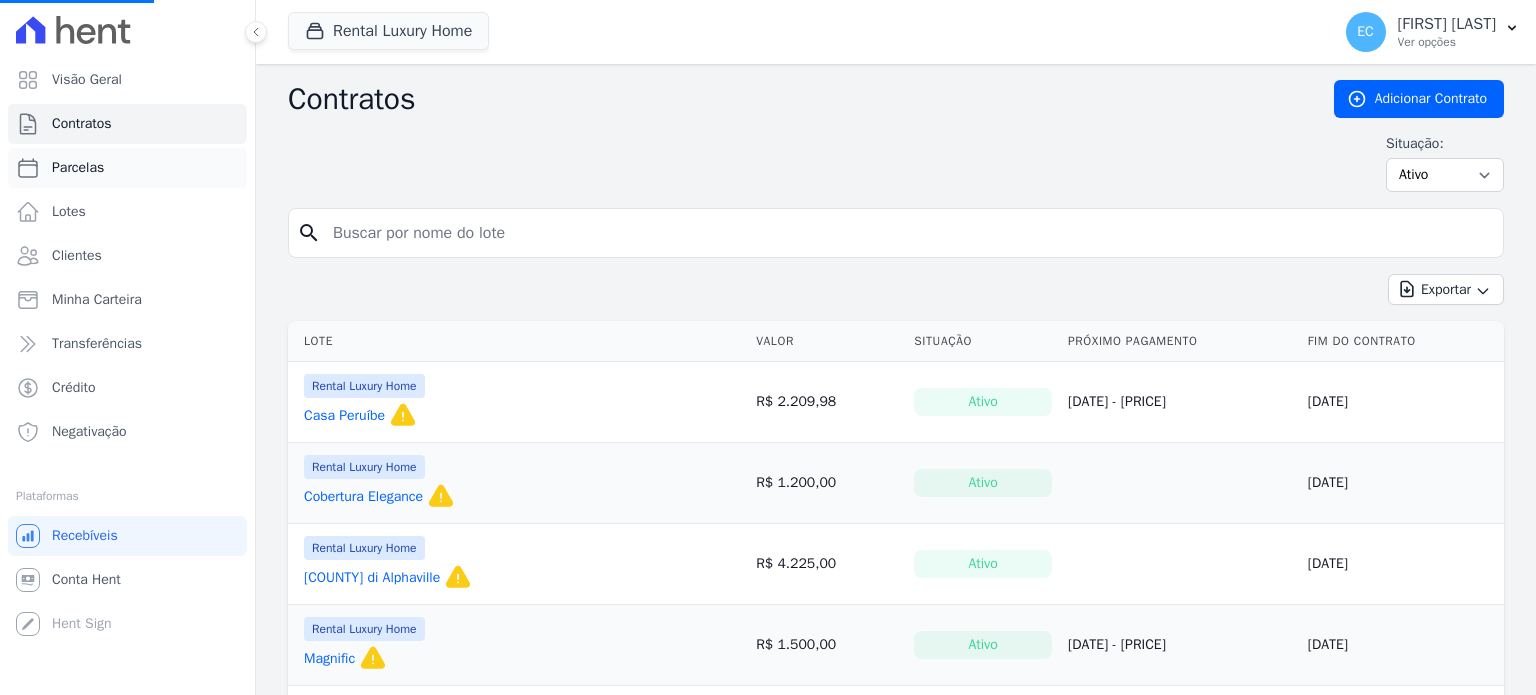 select 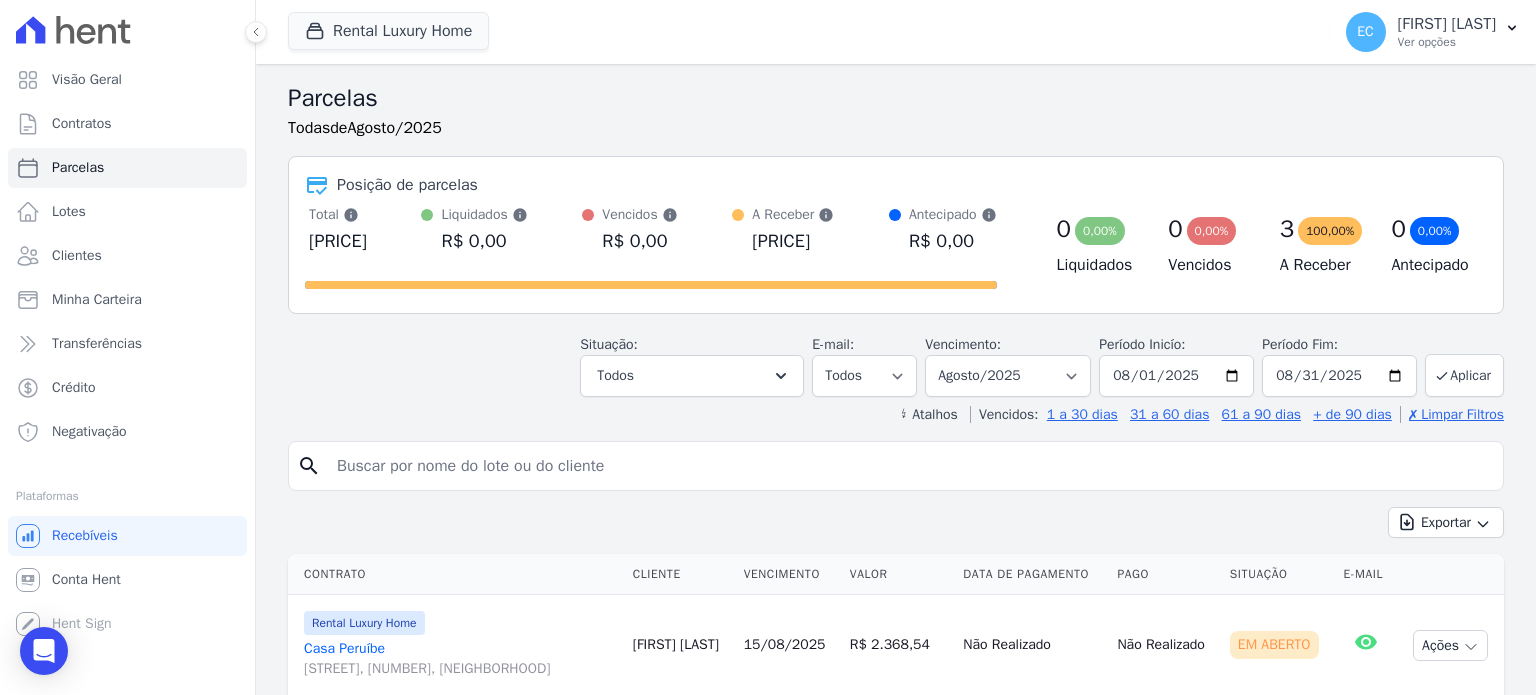 click on "Parcelas" at bounding box center (127, 168) 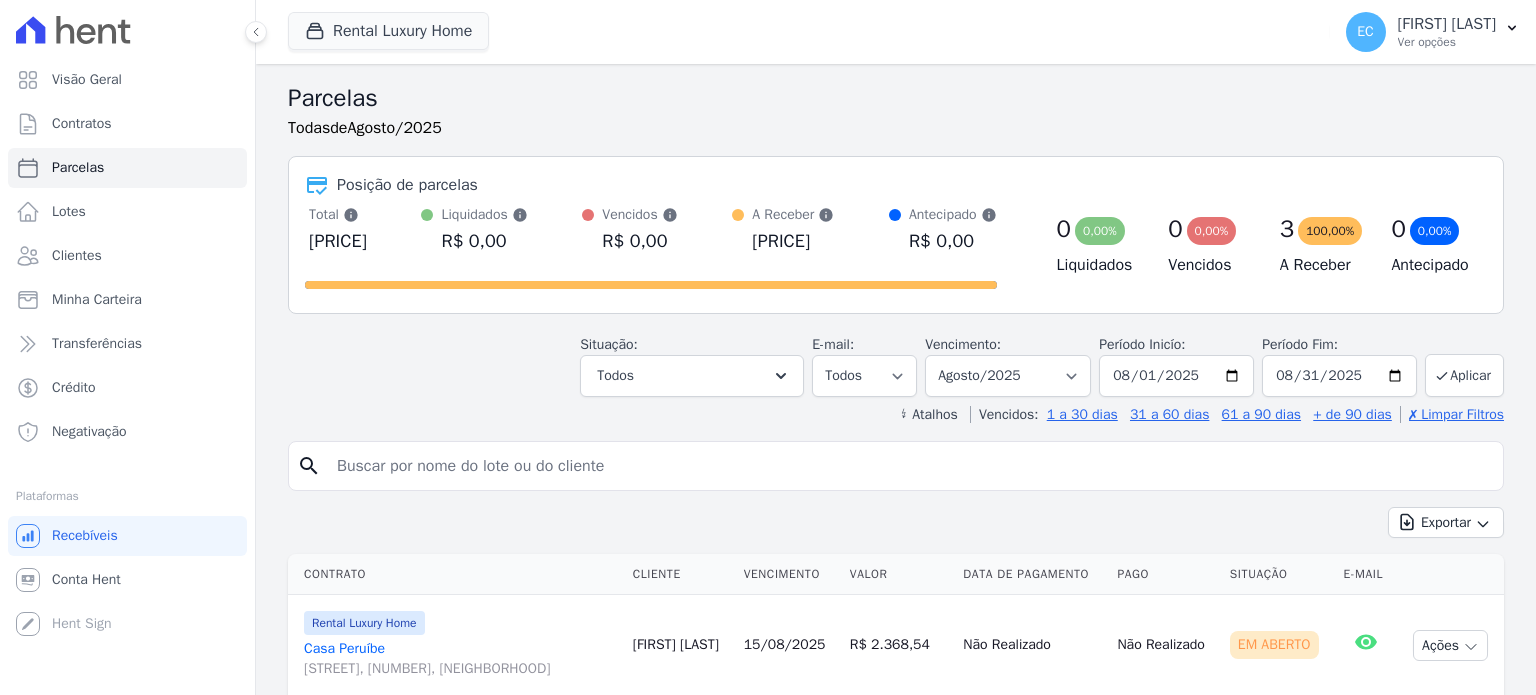 select 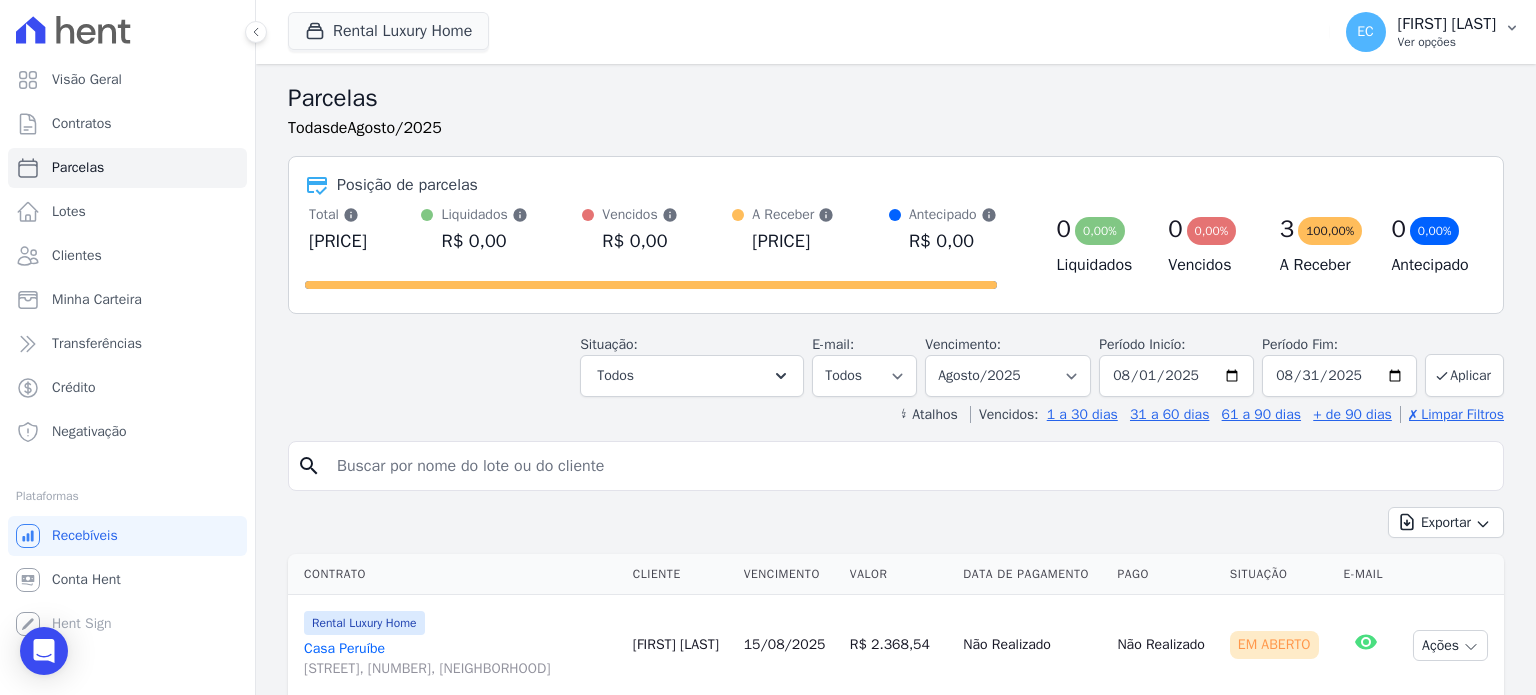 click on "EC
Ednir Cini
Ver opções" at bounding box center [1433, 32] 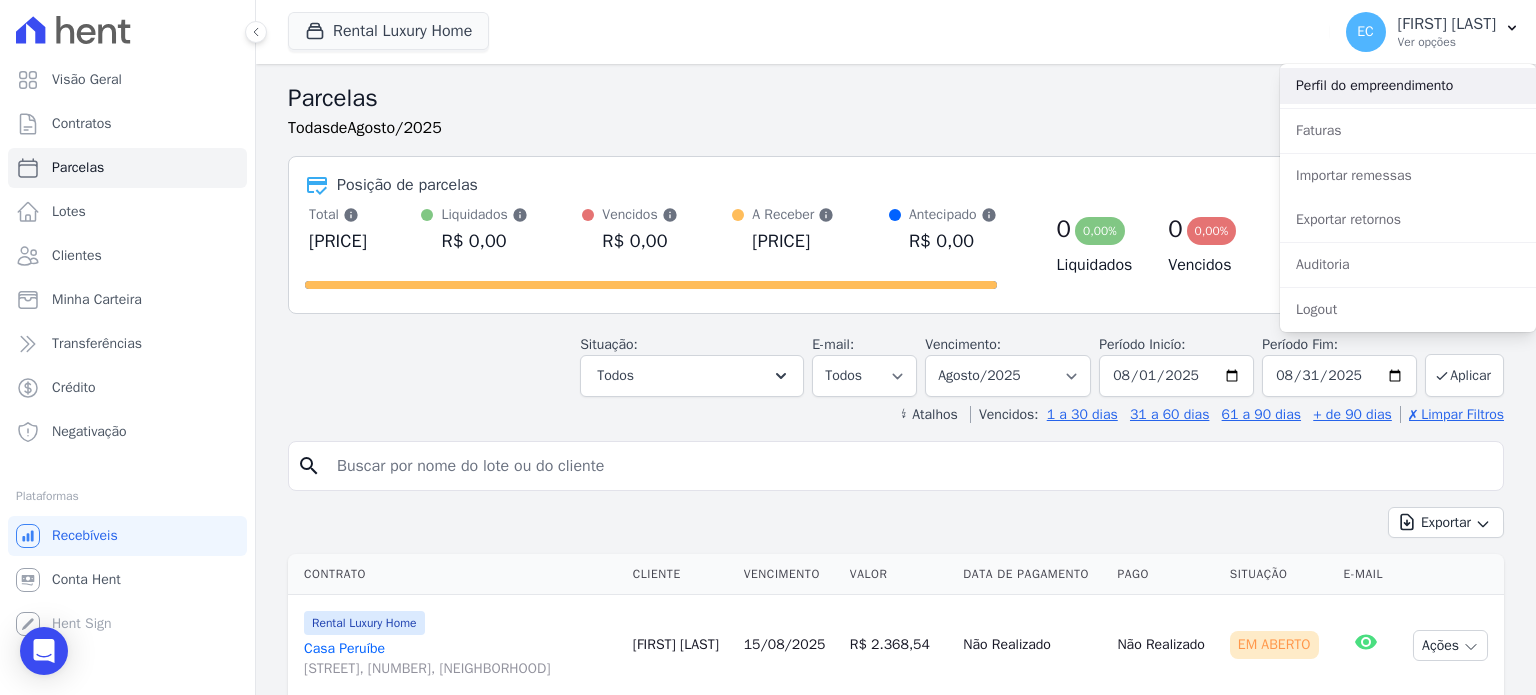 click on "Perfil do empreendimento" at bounding box center (1408, 86) 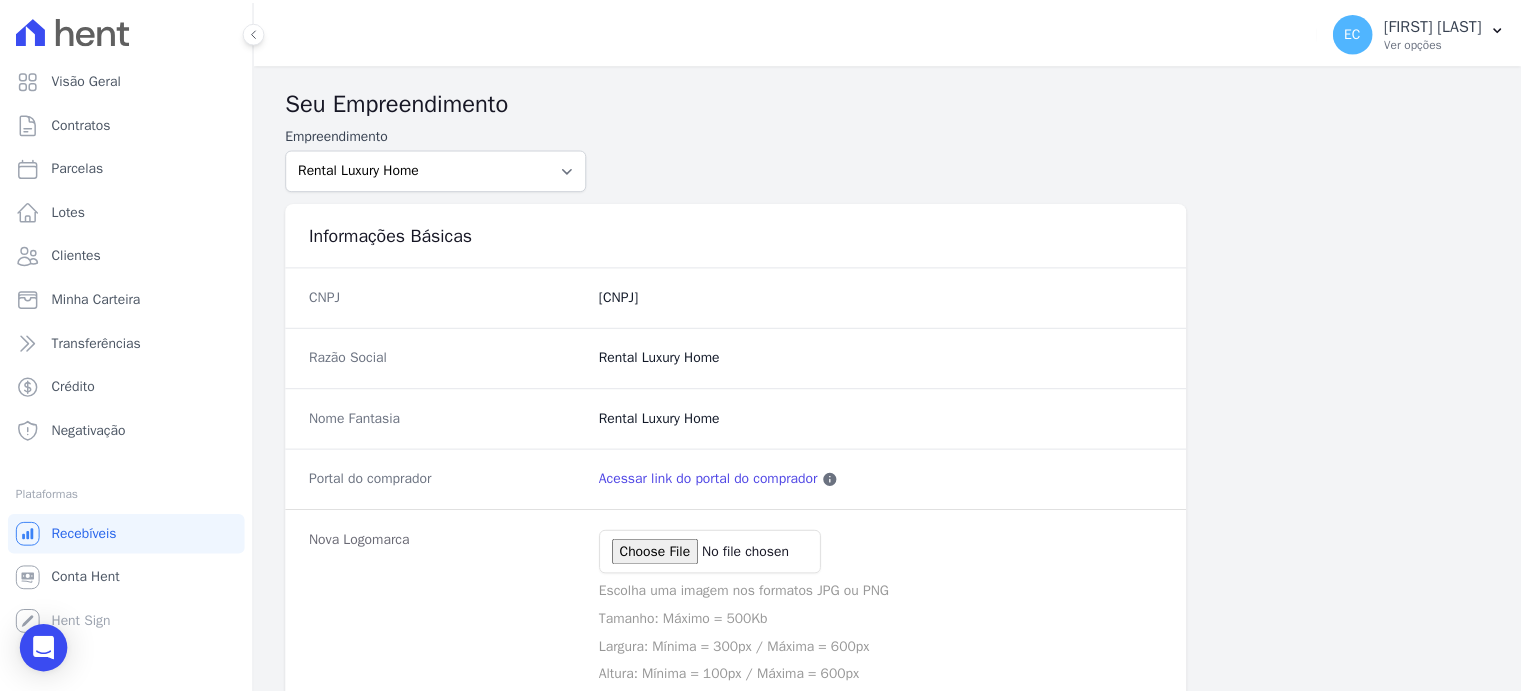 scroll, scrollTop: 300, scrollLeft: 0, axis: vertical 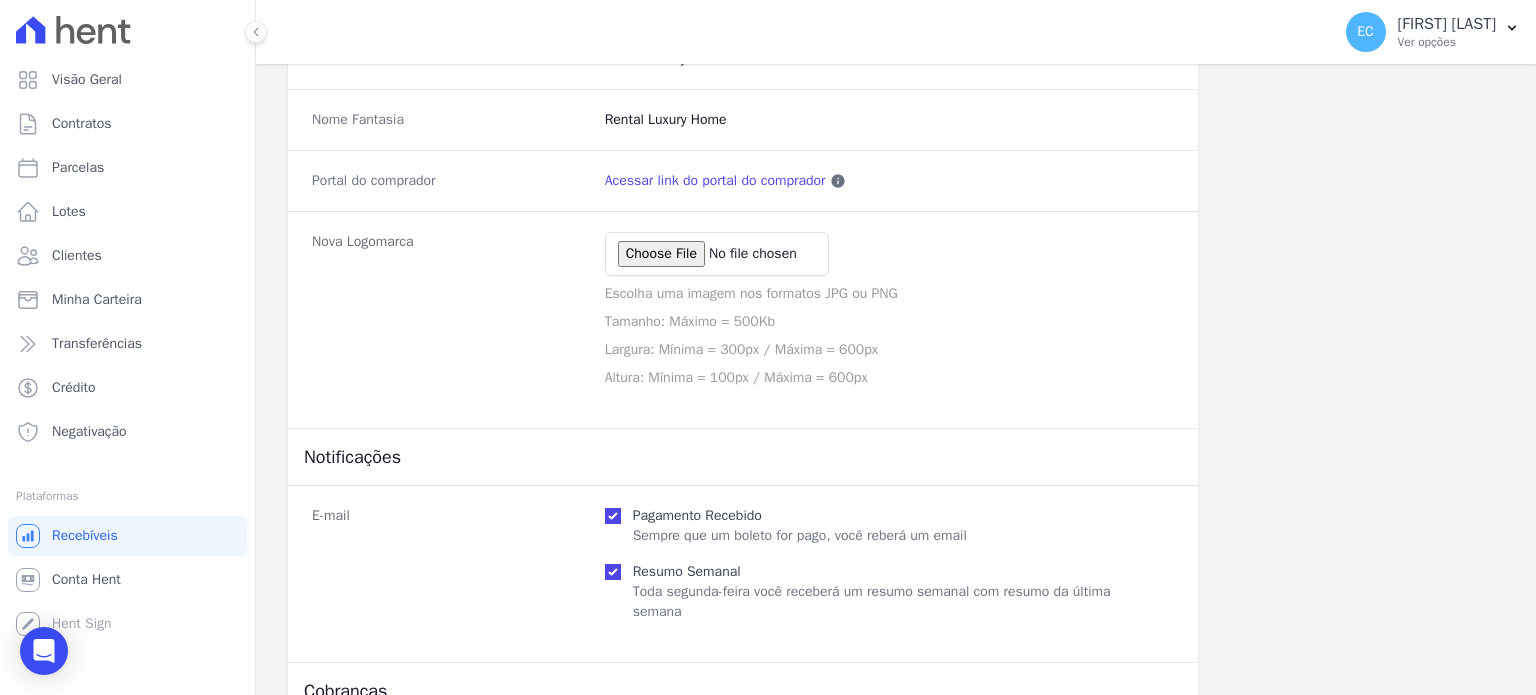 click on "Acessar link do portal do comprador" at bounding box center [715, 181] 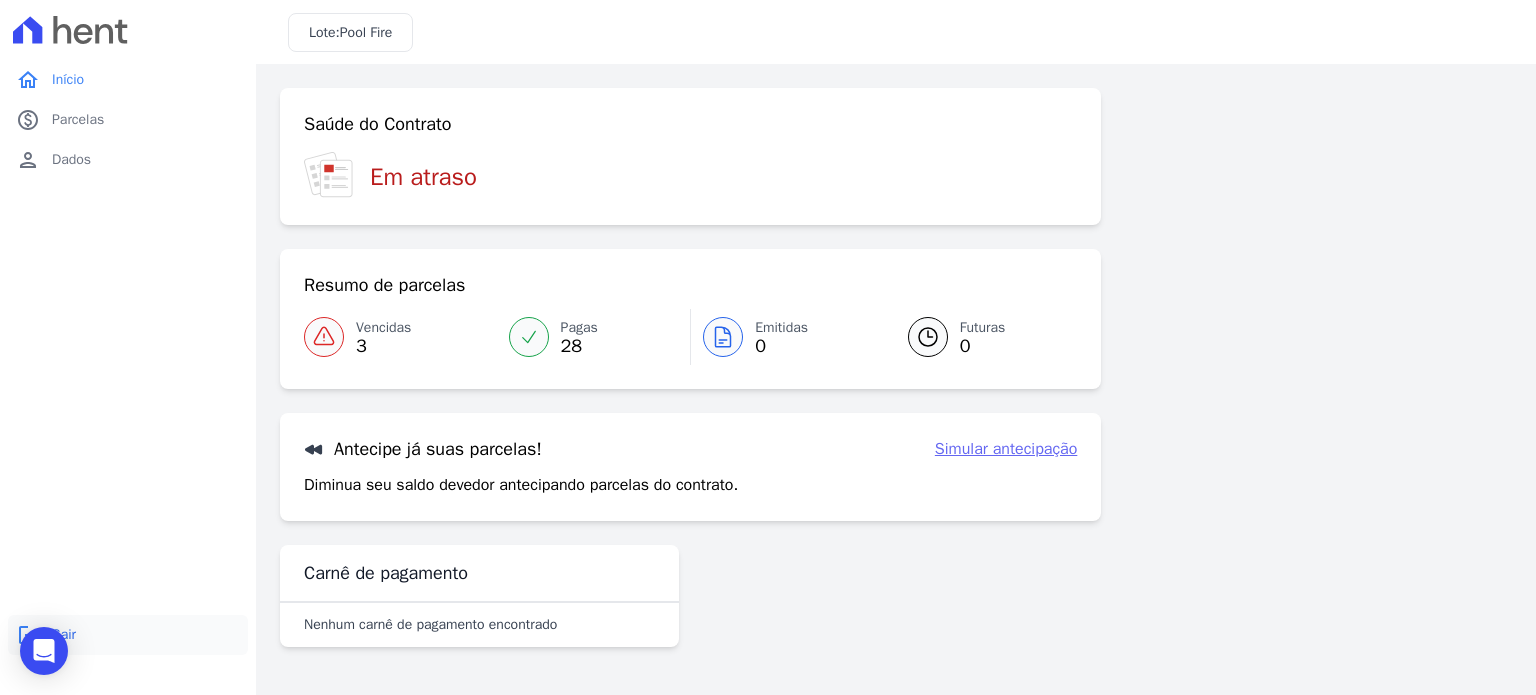 click on "logout Sair" at bounding box center [128, 635] 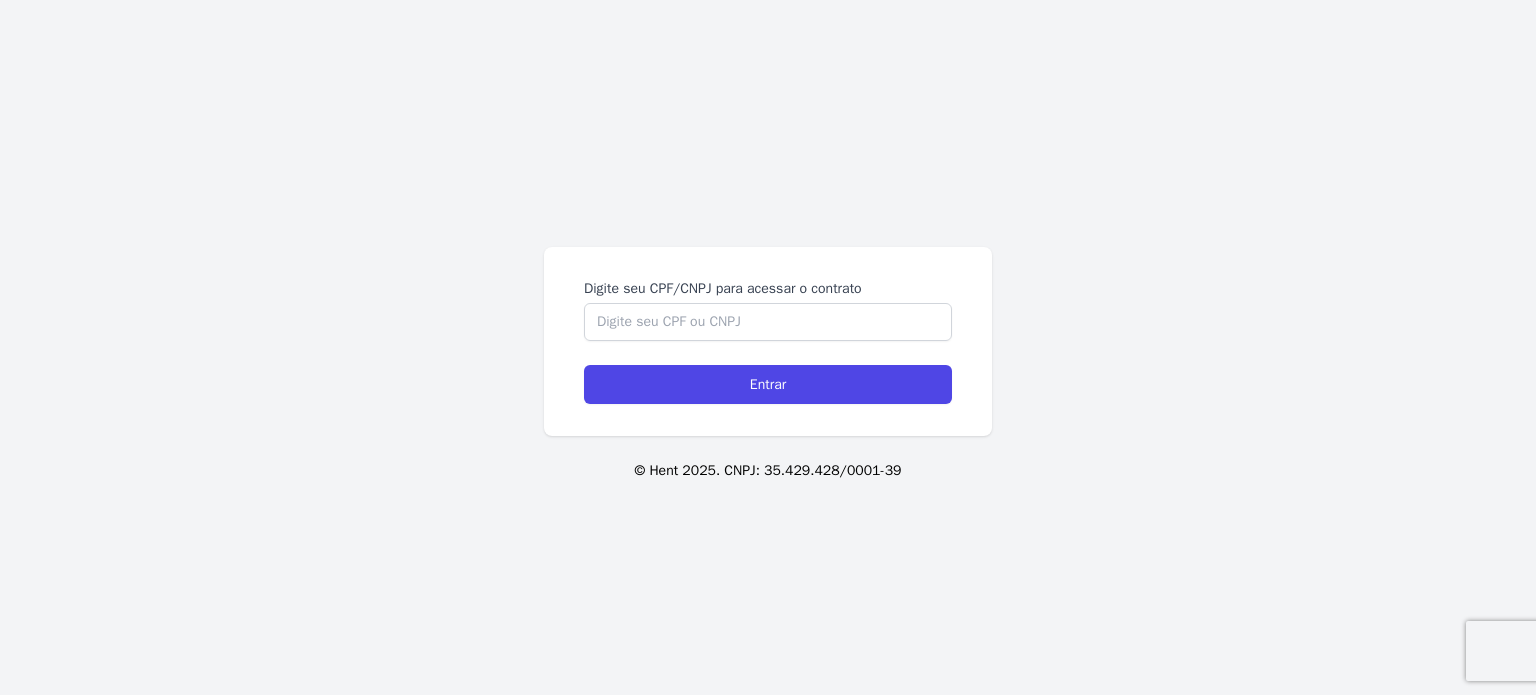 scroll, scrollTop: 0, scrollLeft: 0, axis: both 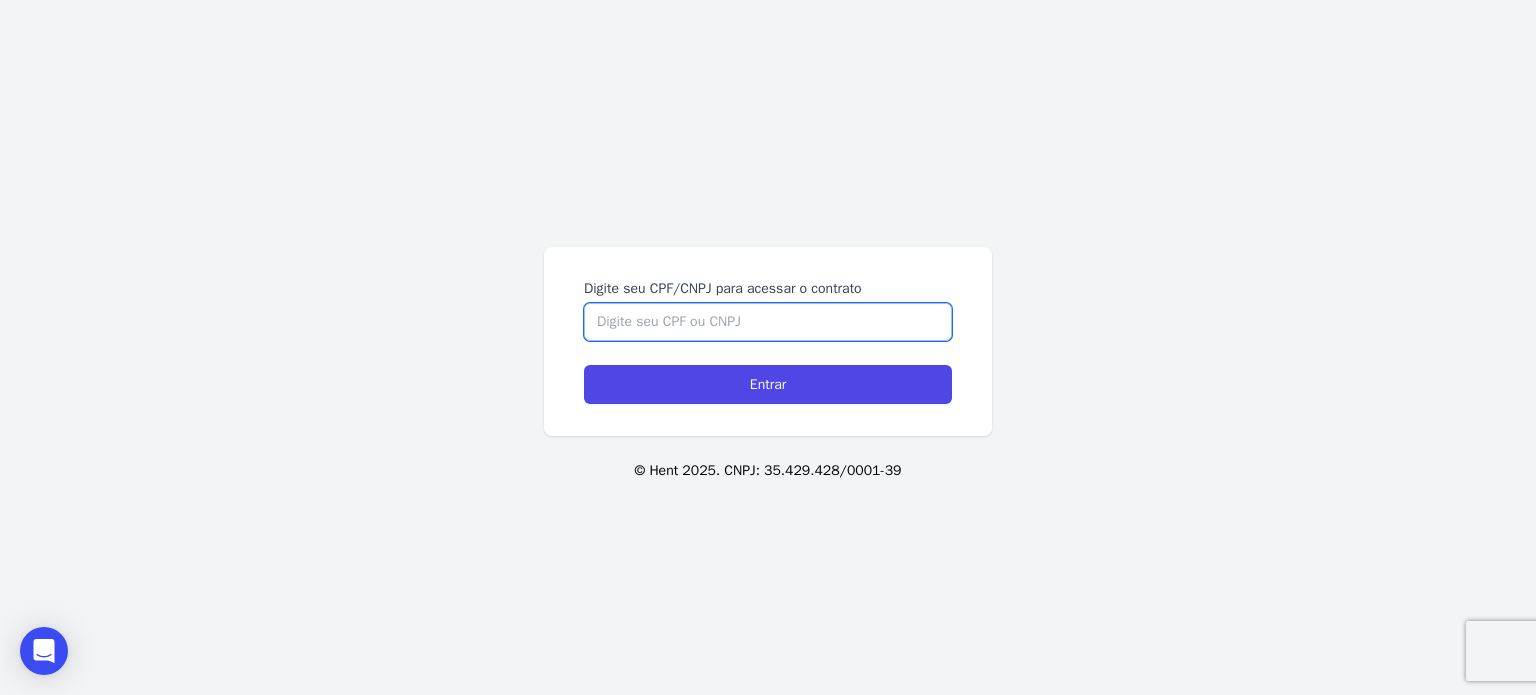 click on "Digite seu CPF/CNPJ para acessar o contrato" at bounding box center (768, 322) 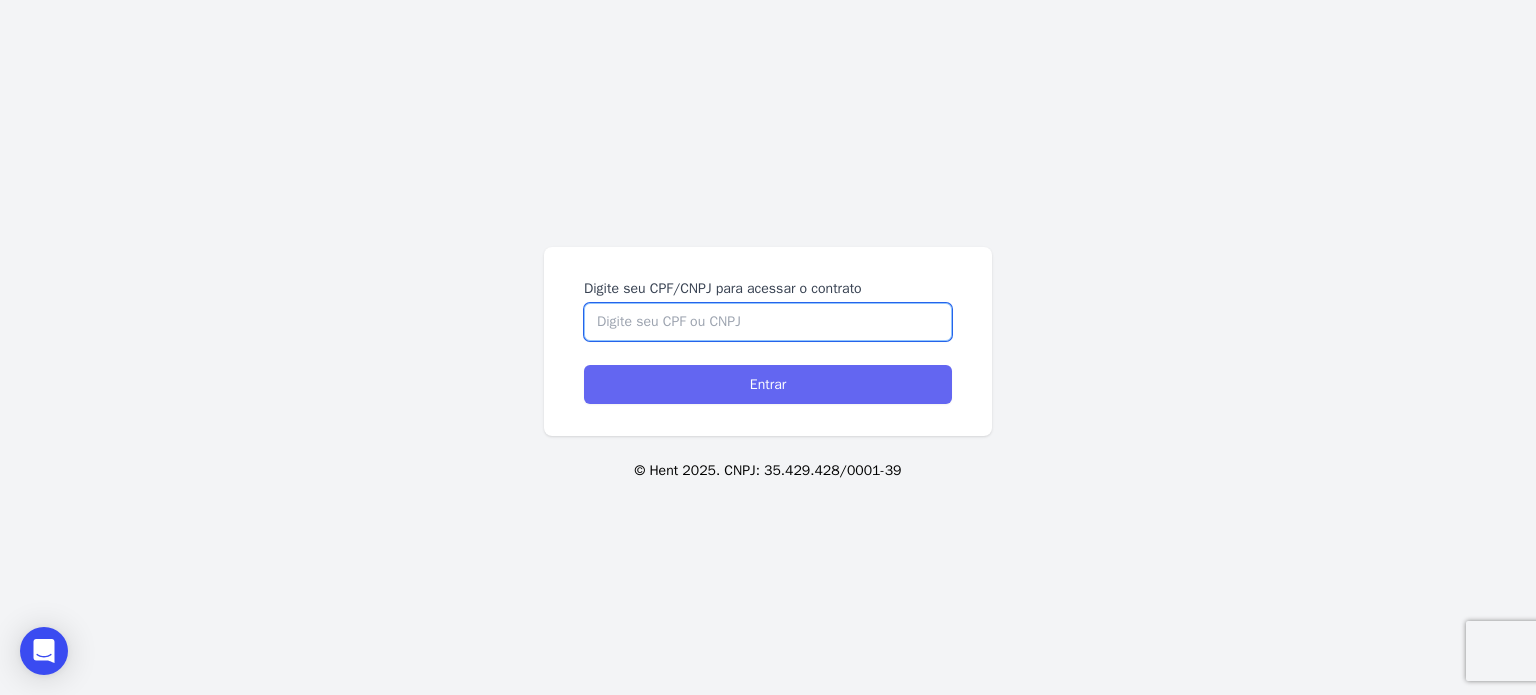 paste on "[CPF]" 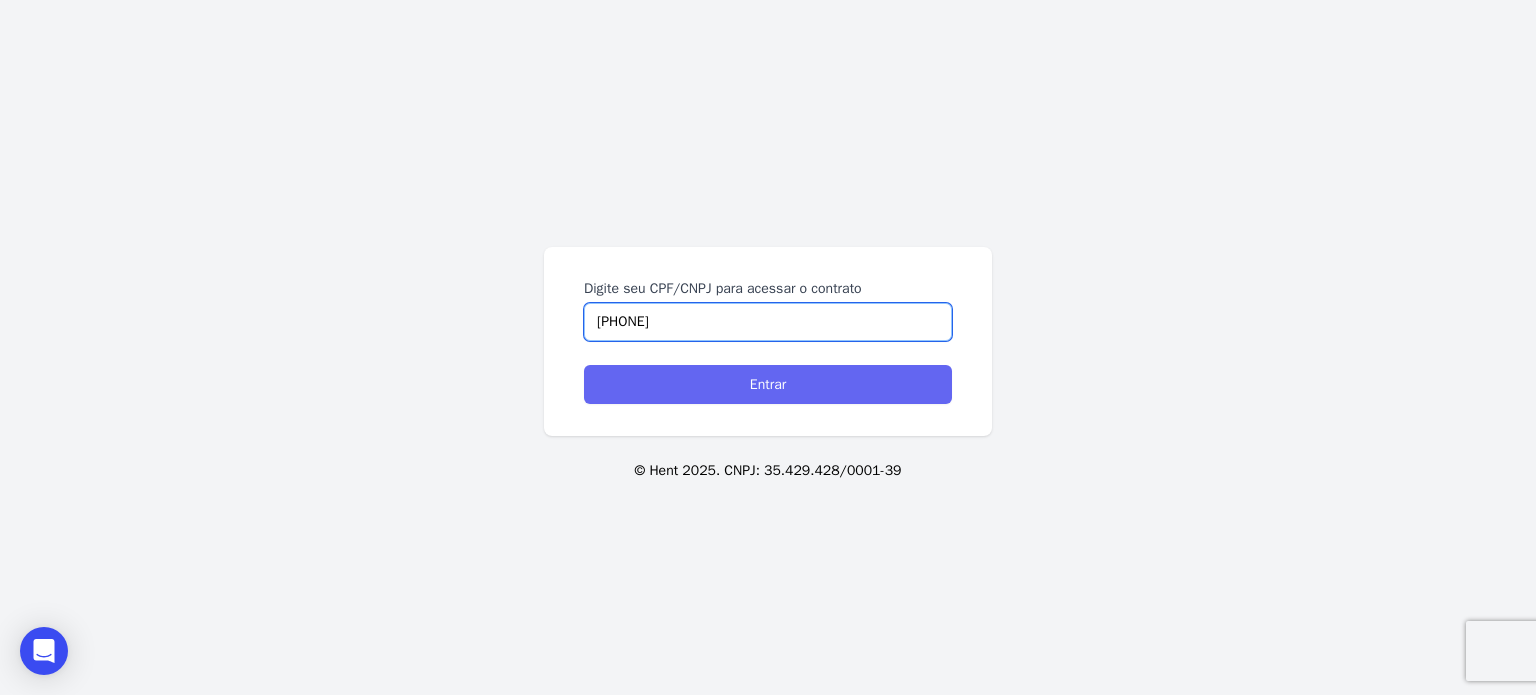 type on "[CPF]" 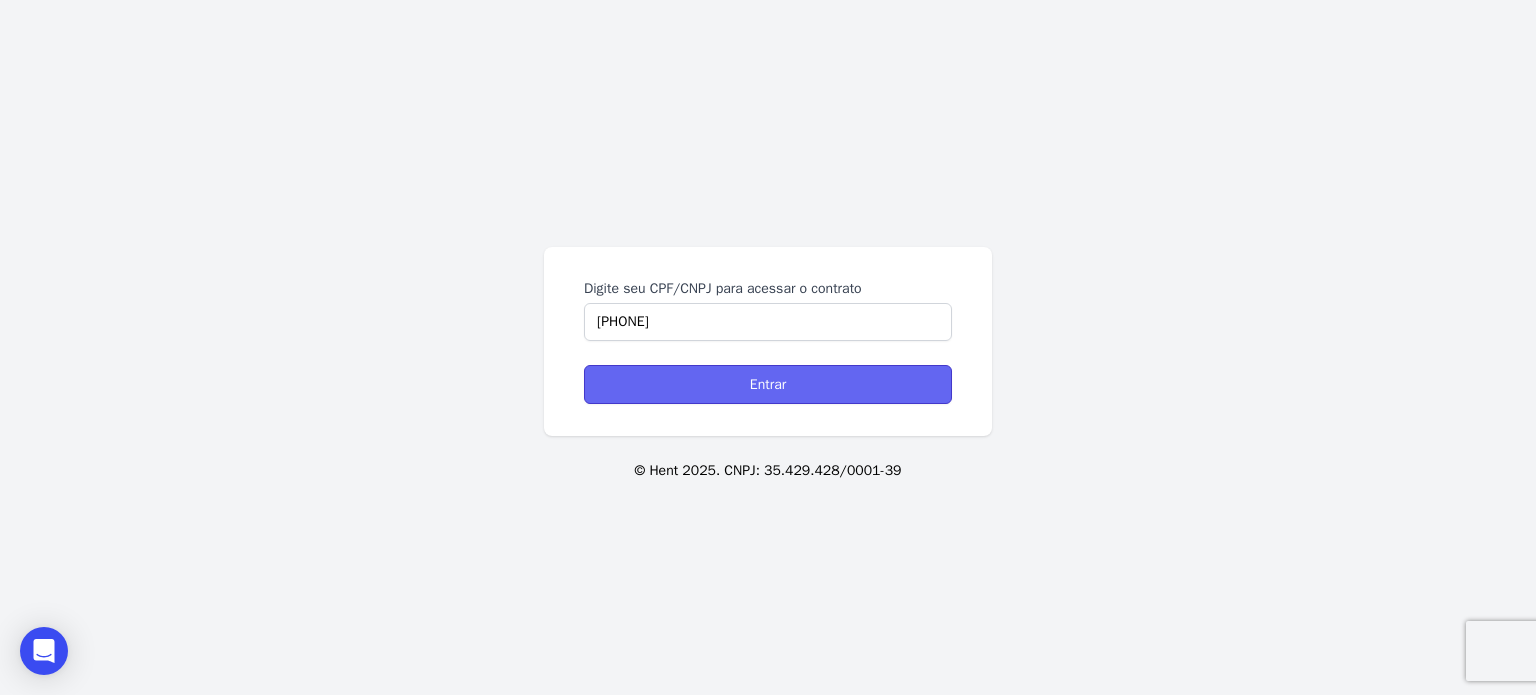 click on "Entrar" at bounding box center [768, 384] 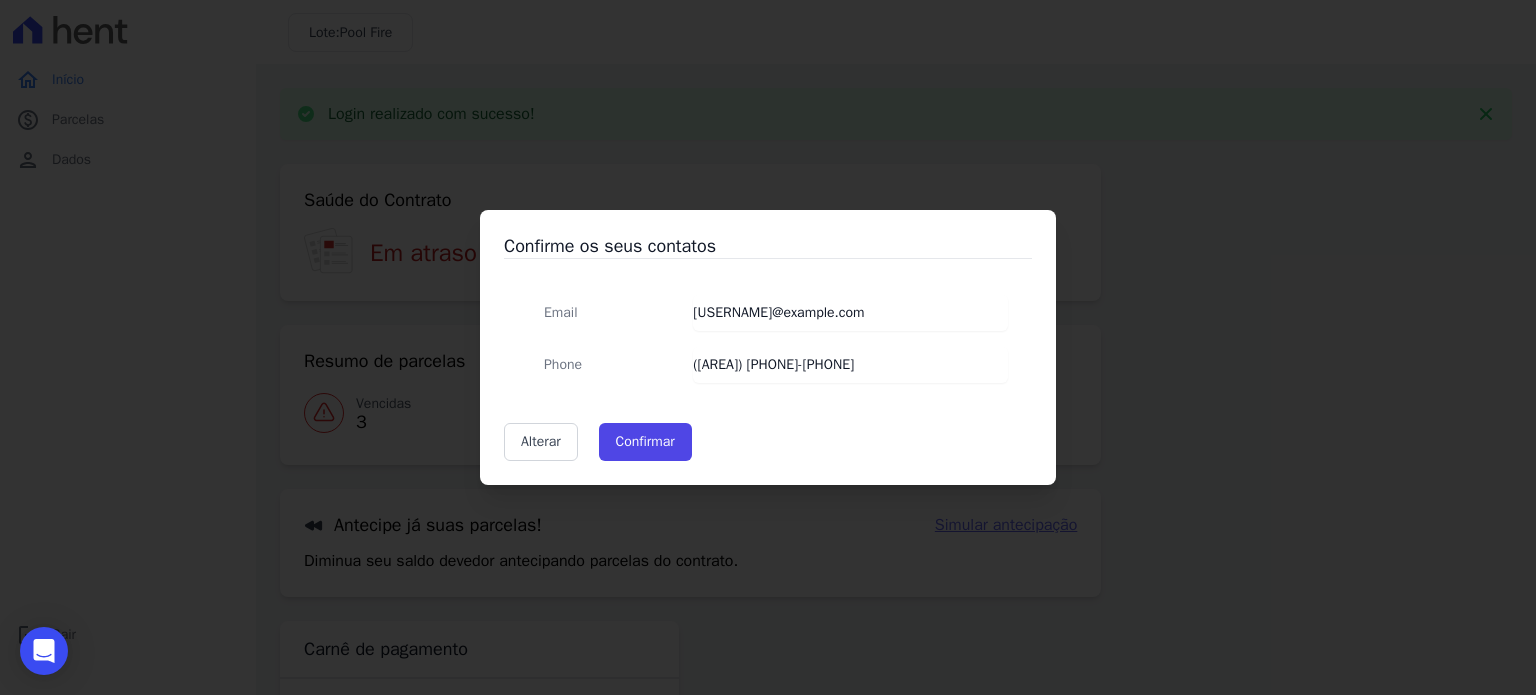 scroll, scrollTop: 0, scrollLeft: 0, axis: both 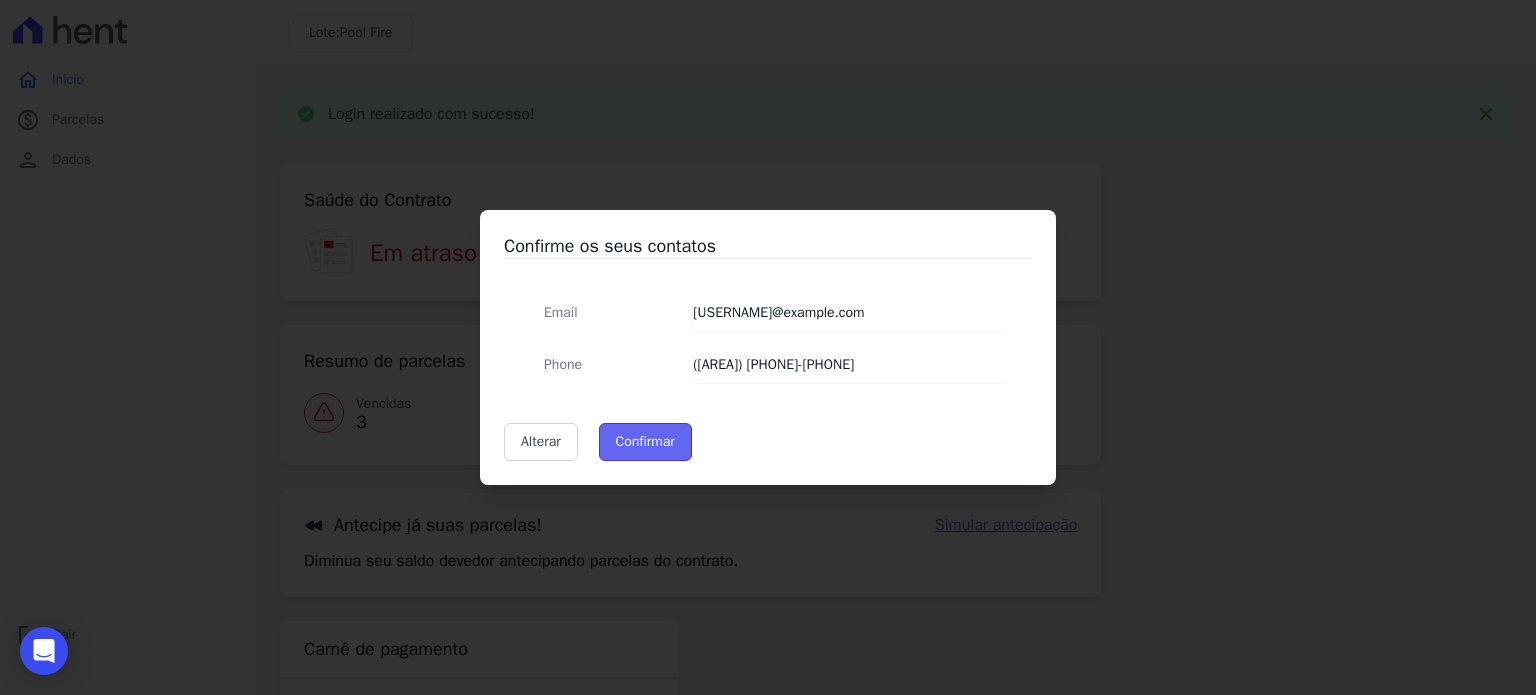 click on "Confirmar" at bounding box center (645, 442) 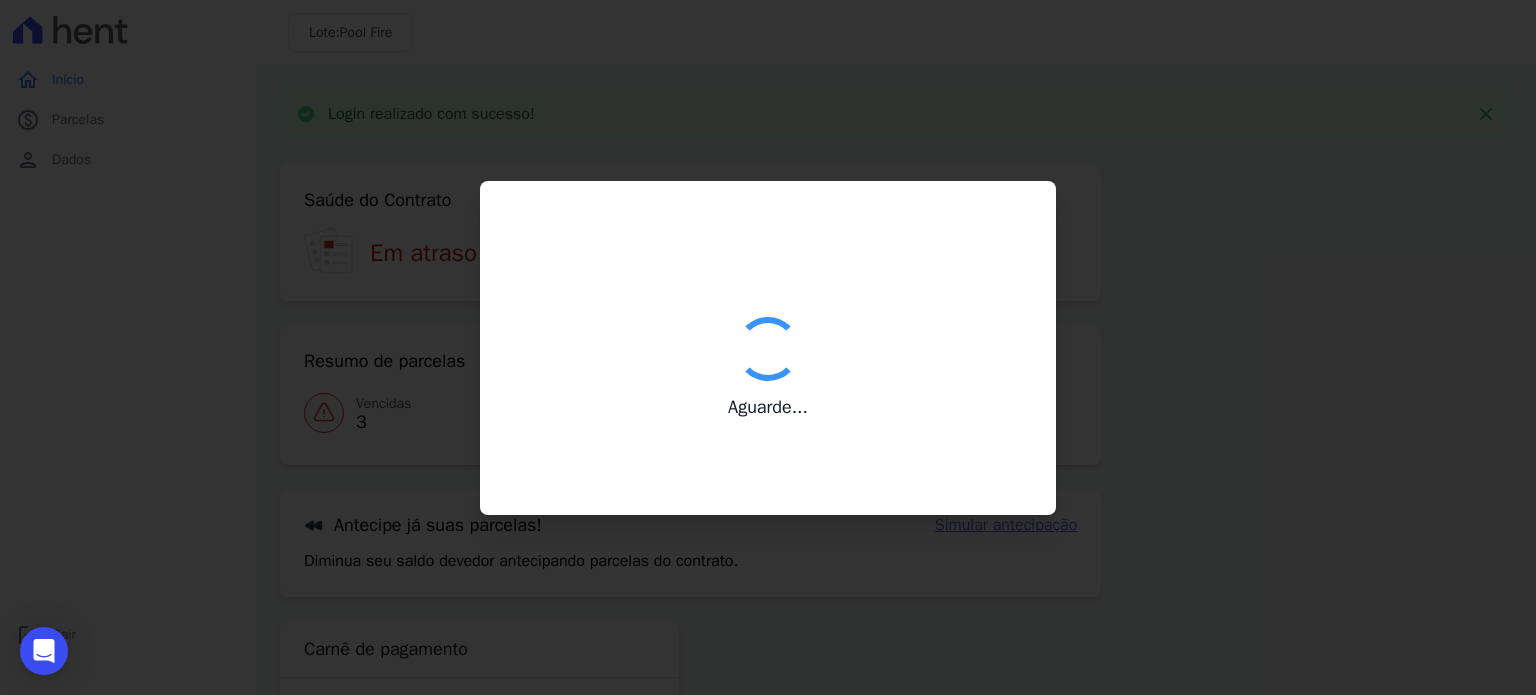type on "Contatos confirmados com sucesso." 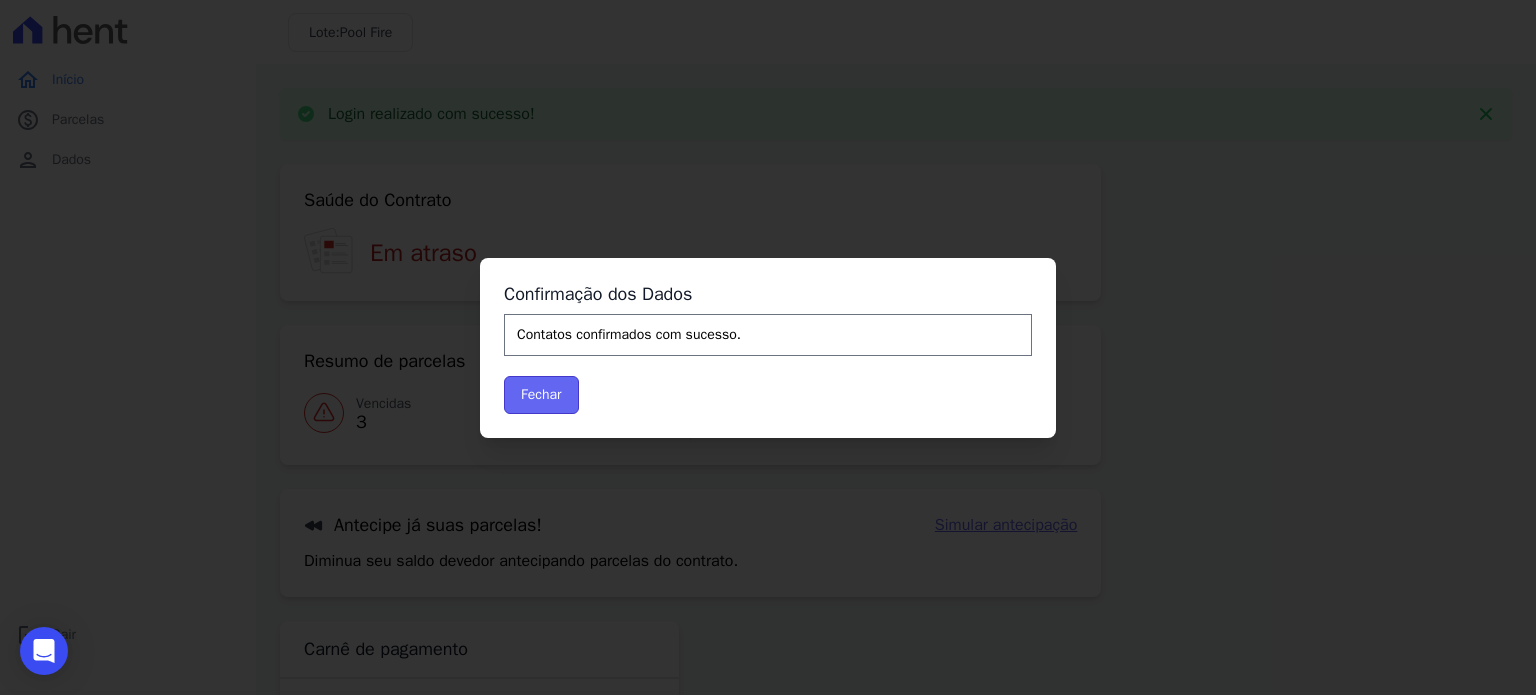 click on "Fechar" at bounding box center (541, 395) 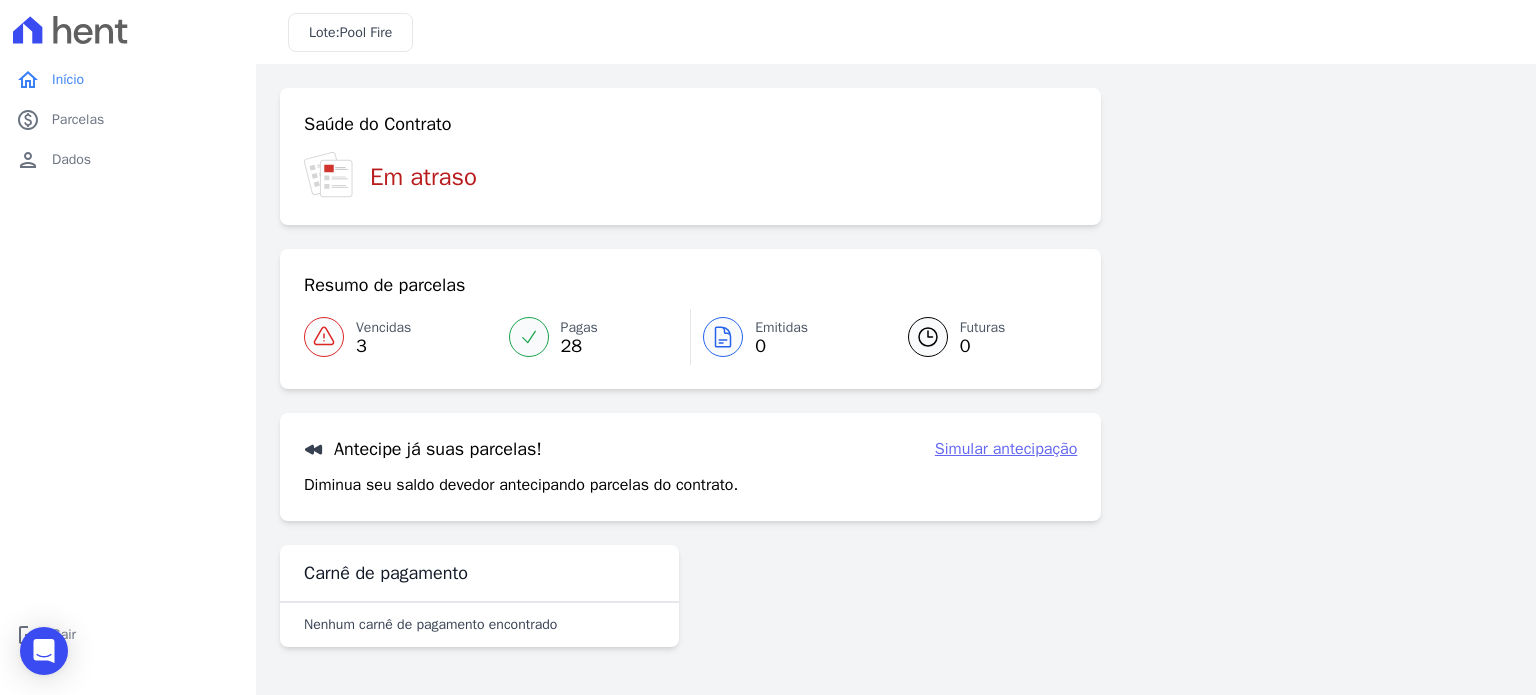 scroll, scrollTop: 0, scrollLeft: 0, axis: both 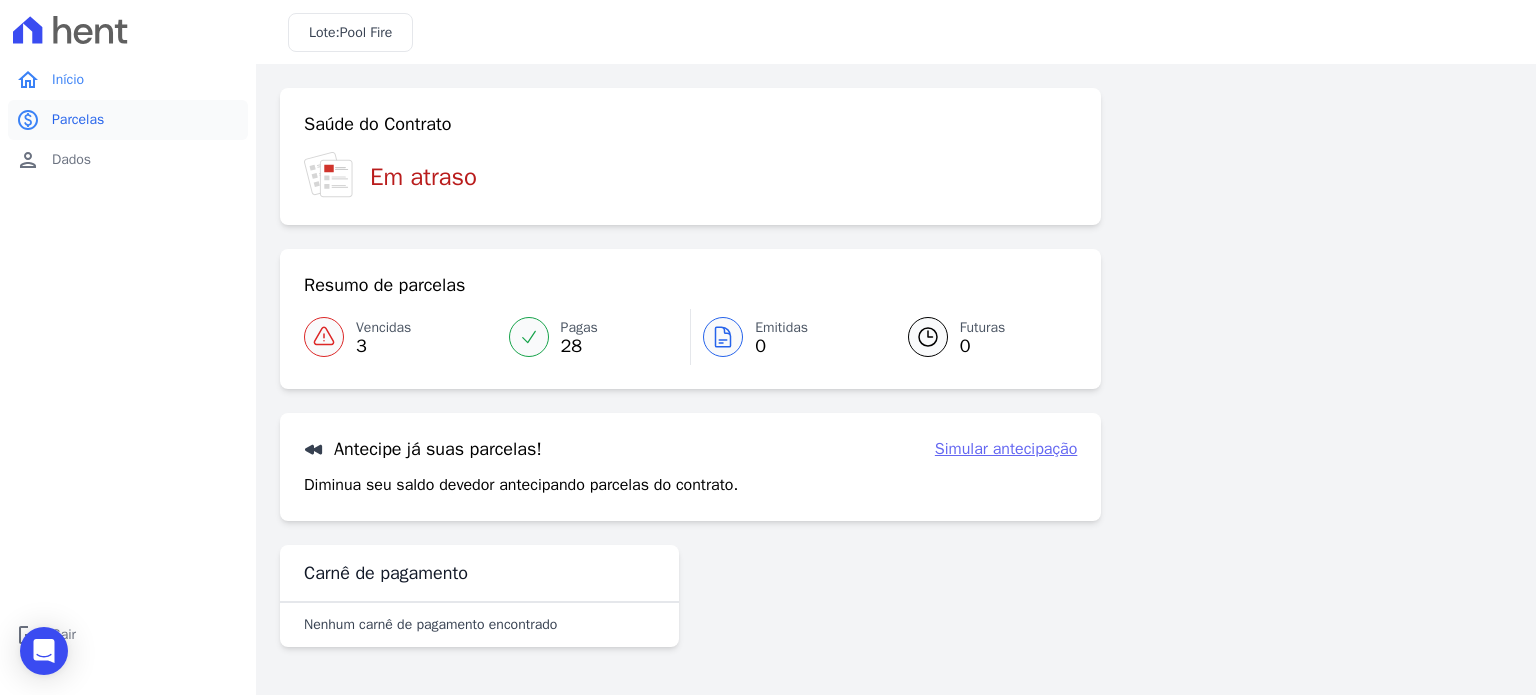click on "paid Parcelas" at bounding box center (128, 120) 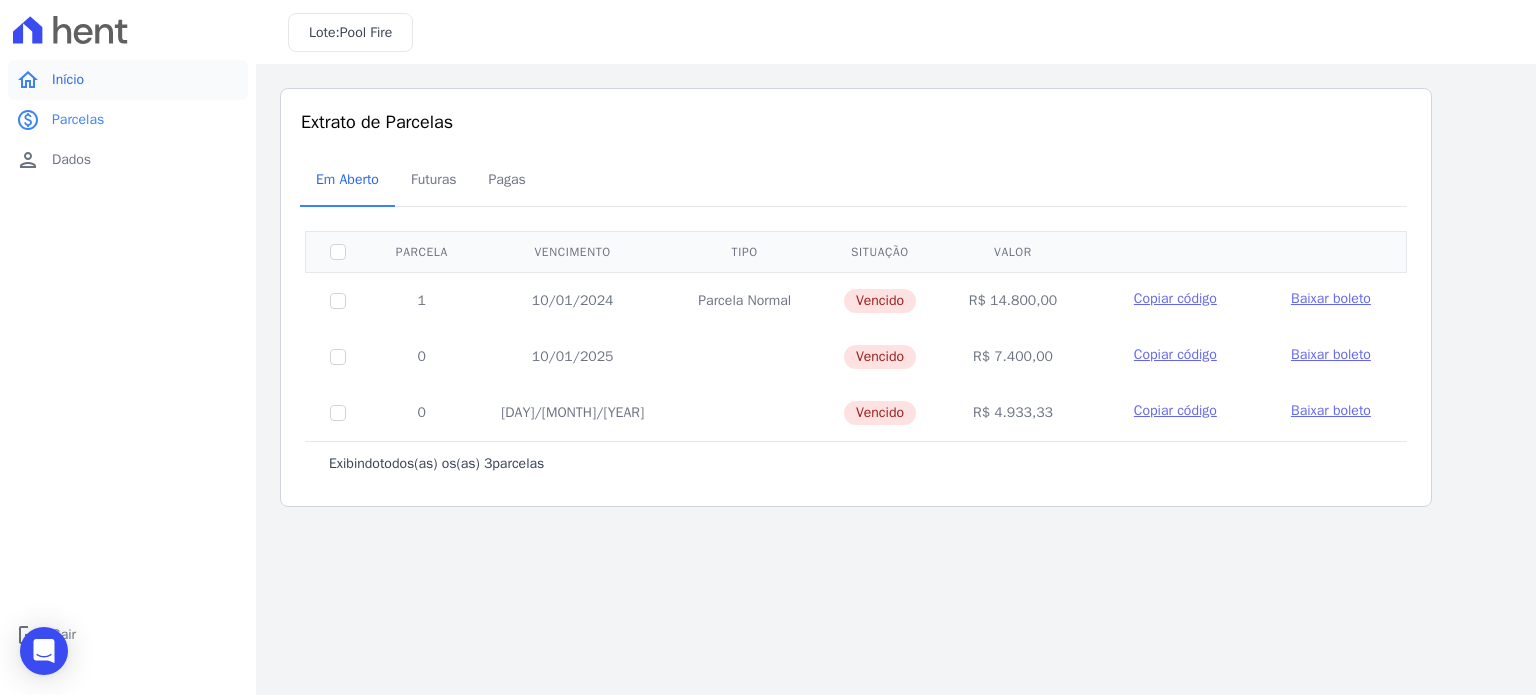 click on "home Início" at bounding box center (128, 80) 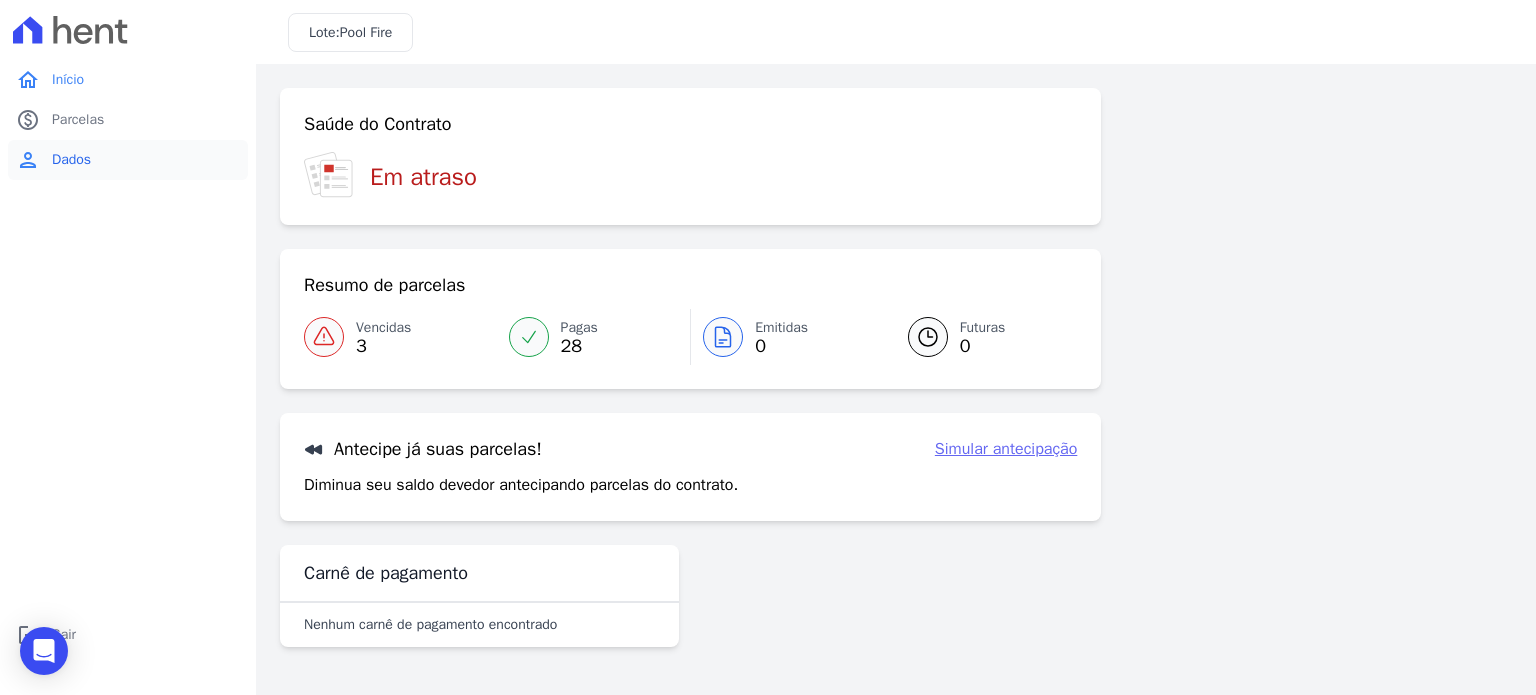 click on "person Dados" at bounding box center [128, 160] 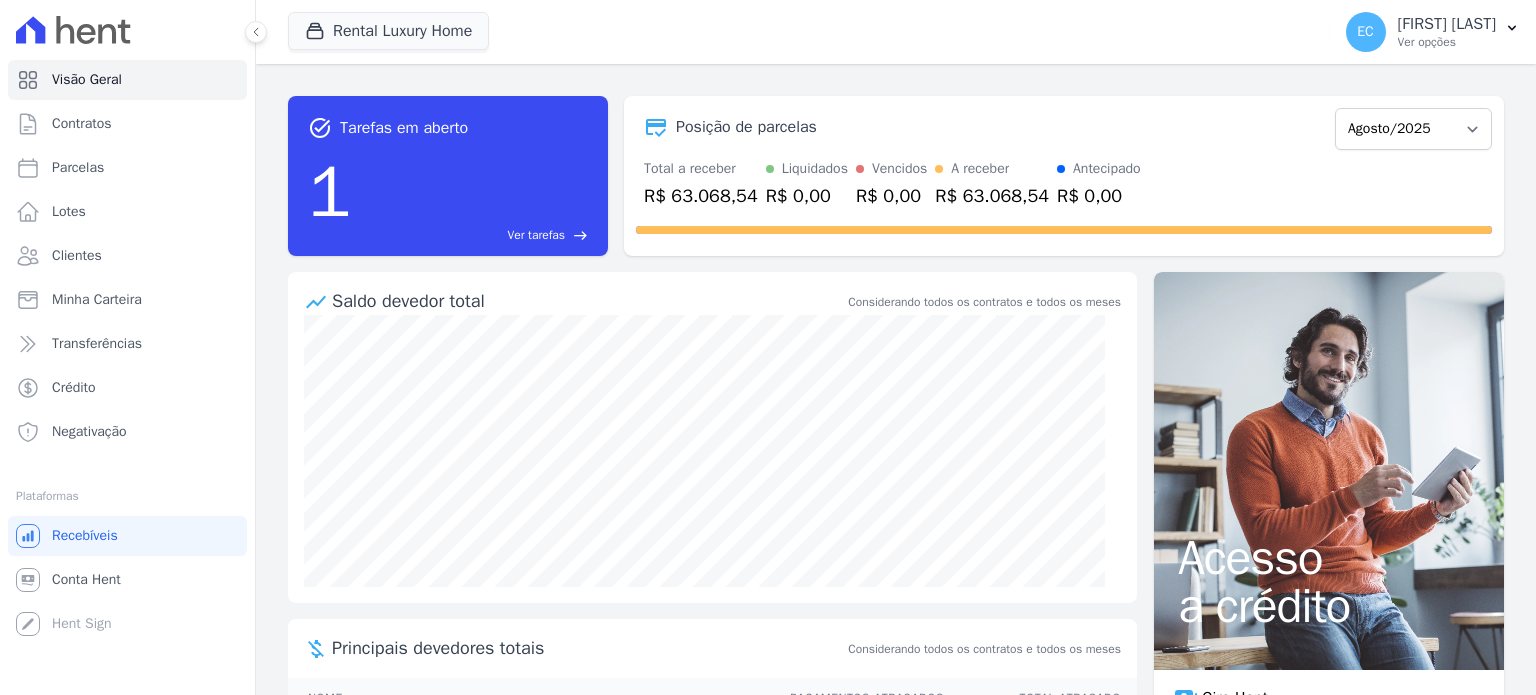 scroll, scrollTop: 0, scrollLeft: 0, axis: both 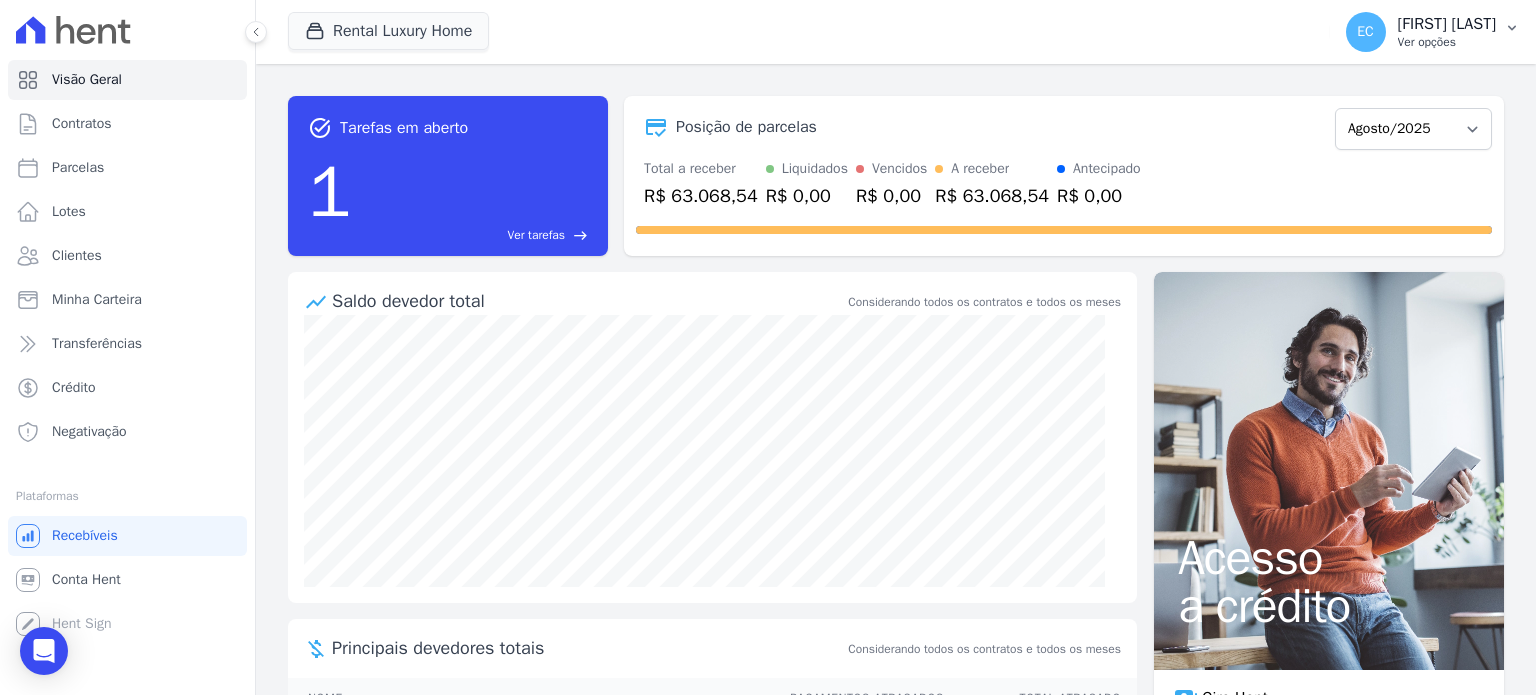 click on "[INITIALS]
[FIRST] [LAST]
Ver opções" at bounding box center (1433, 32) 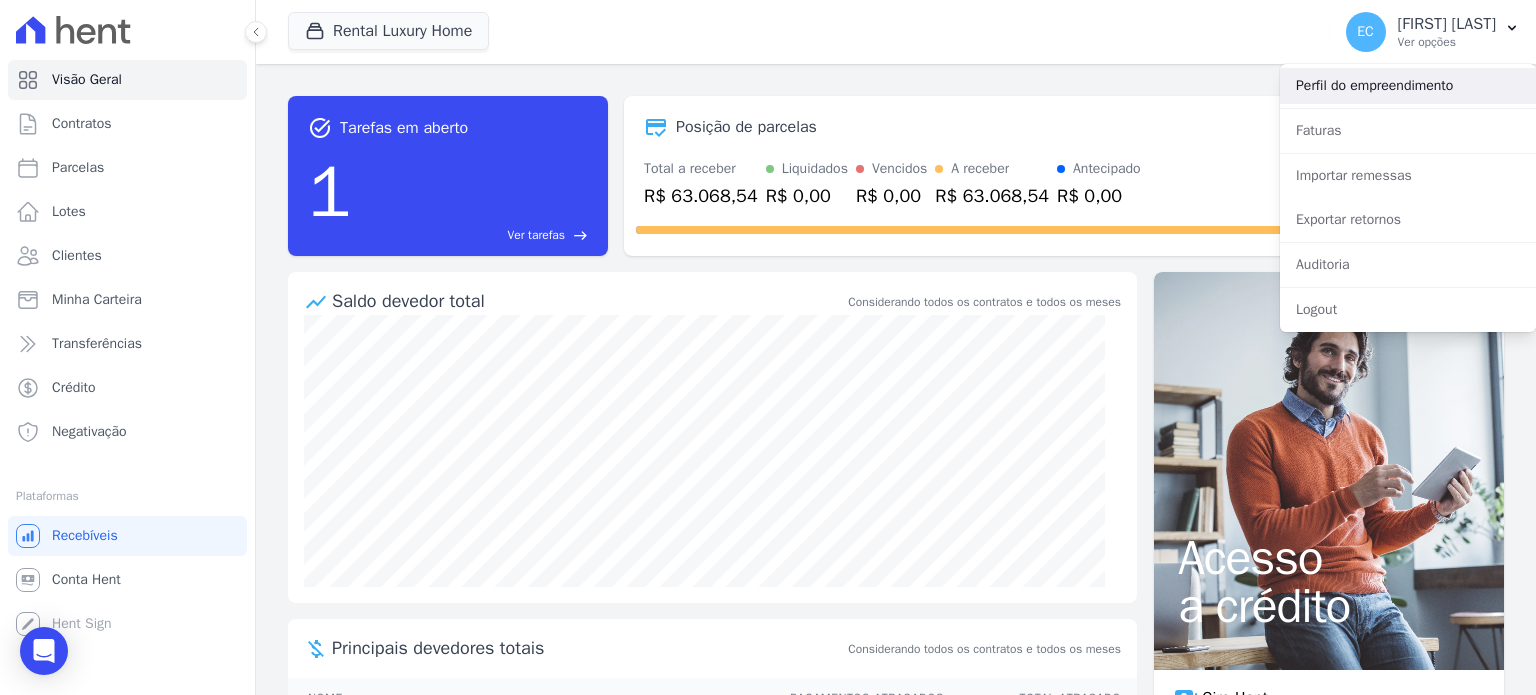 click on "Perfil do empreendimento" at bounding box center [1408, 86] 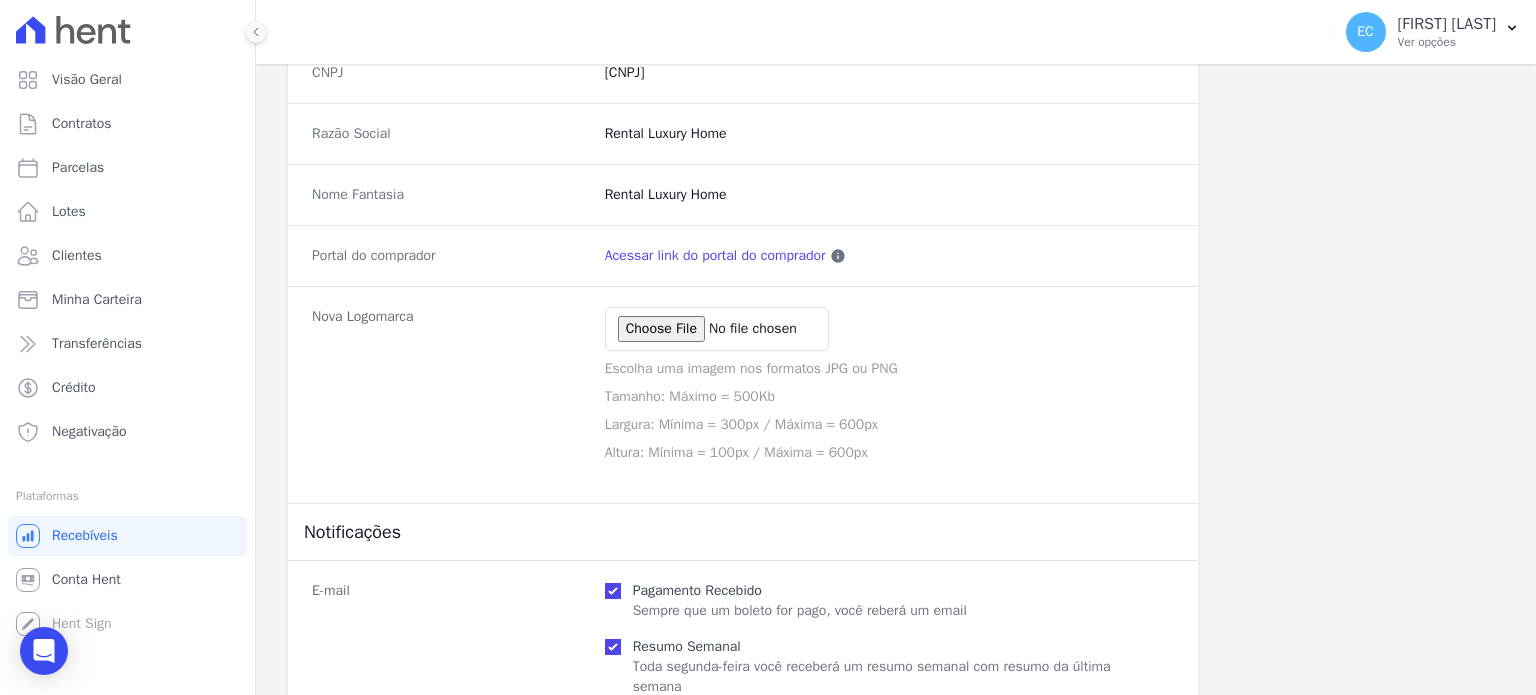 scroll, scrollTop: 400, scrollLeft: 0, axis: vertical 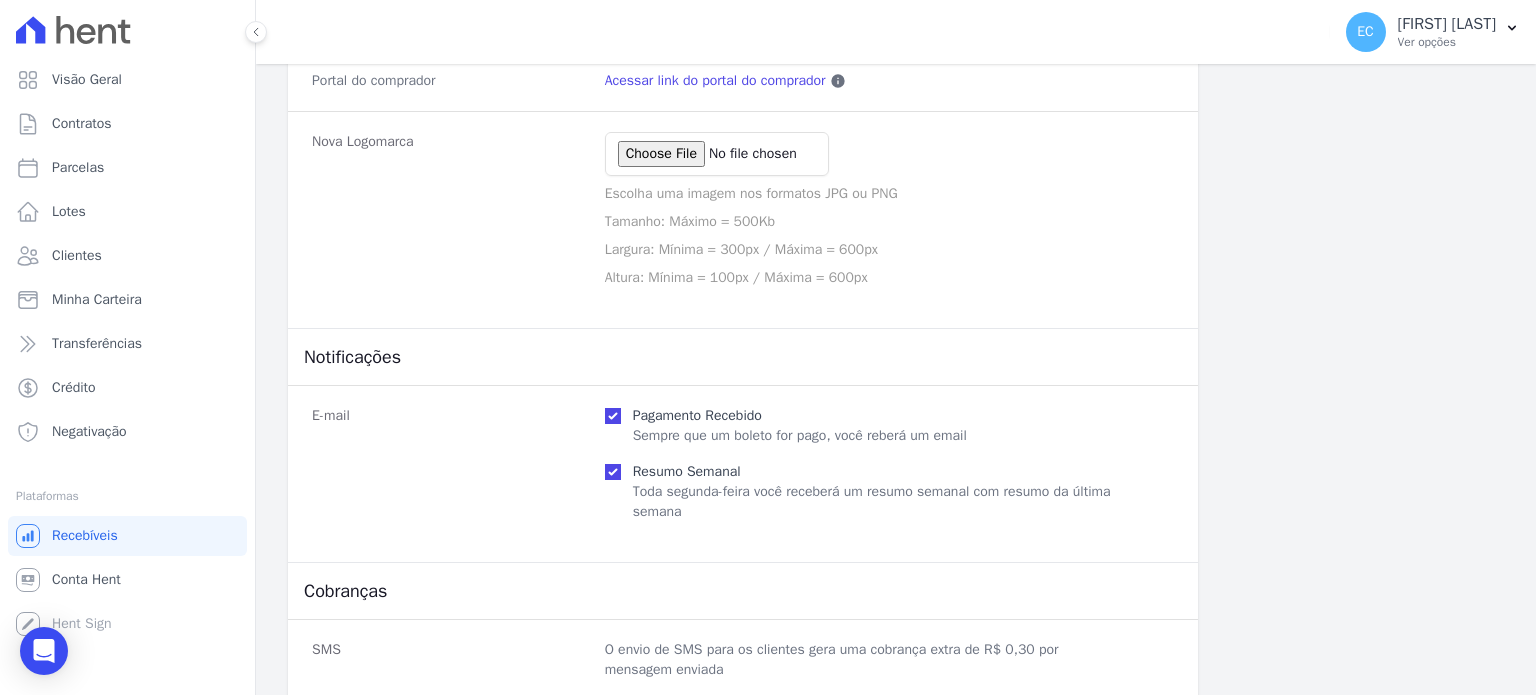 click on "Acessar link do portal do comprador" at bounding box center [715, 81] 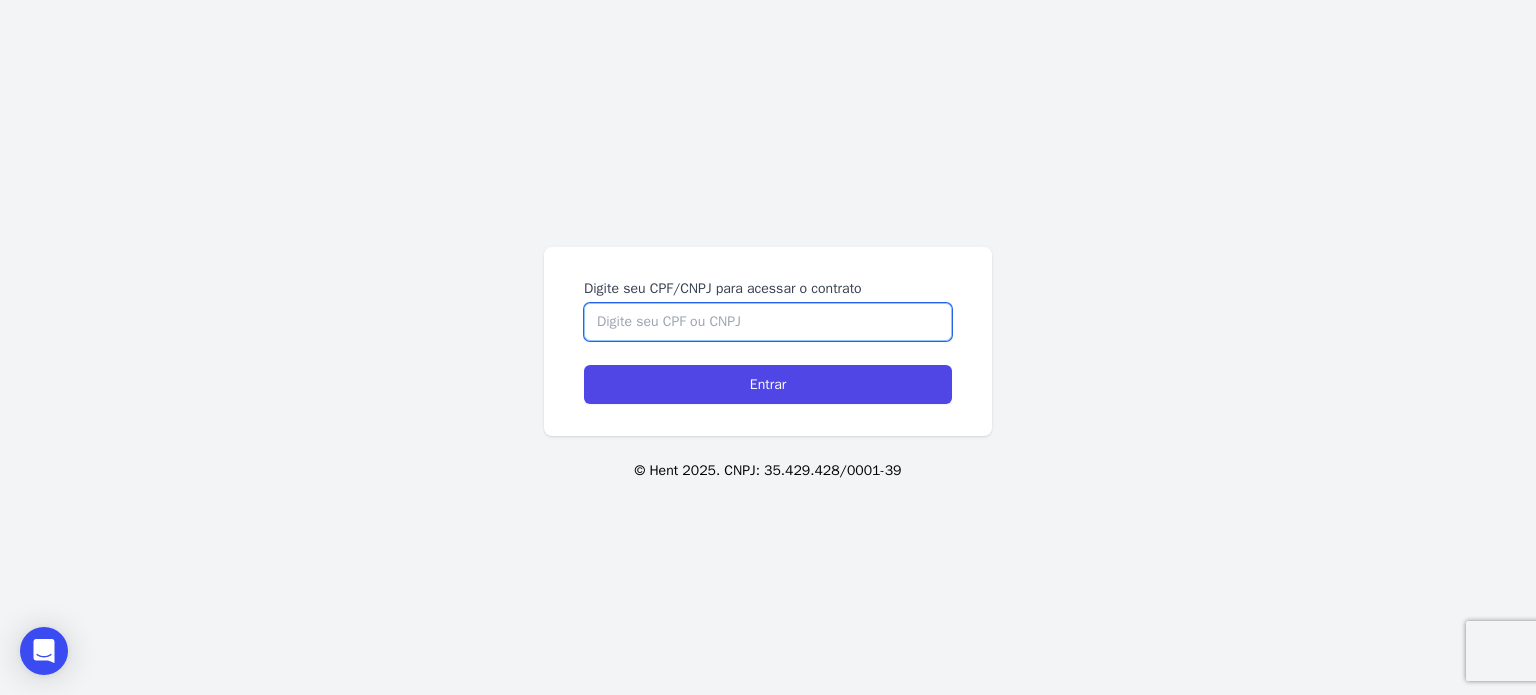 click on "Digite seu CPF/CNPJ para acessar o contrato" at bounding box center [768, 322] 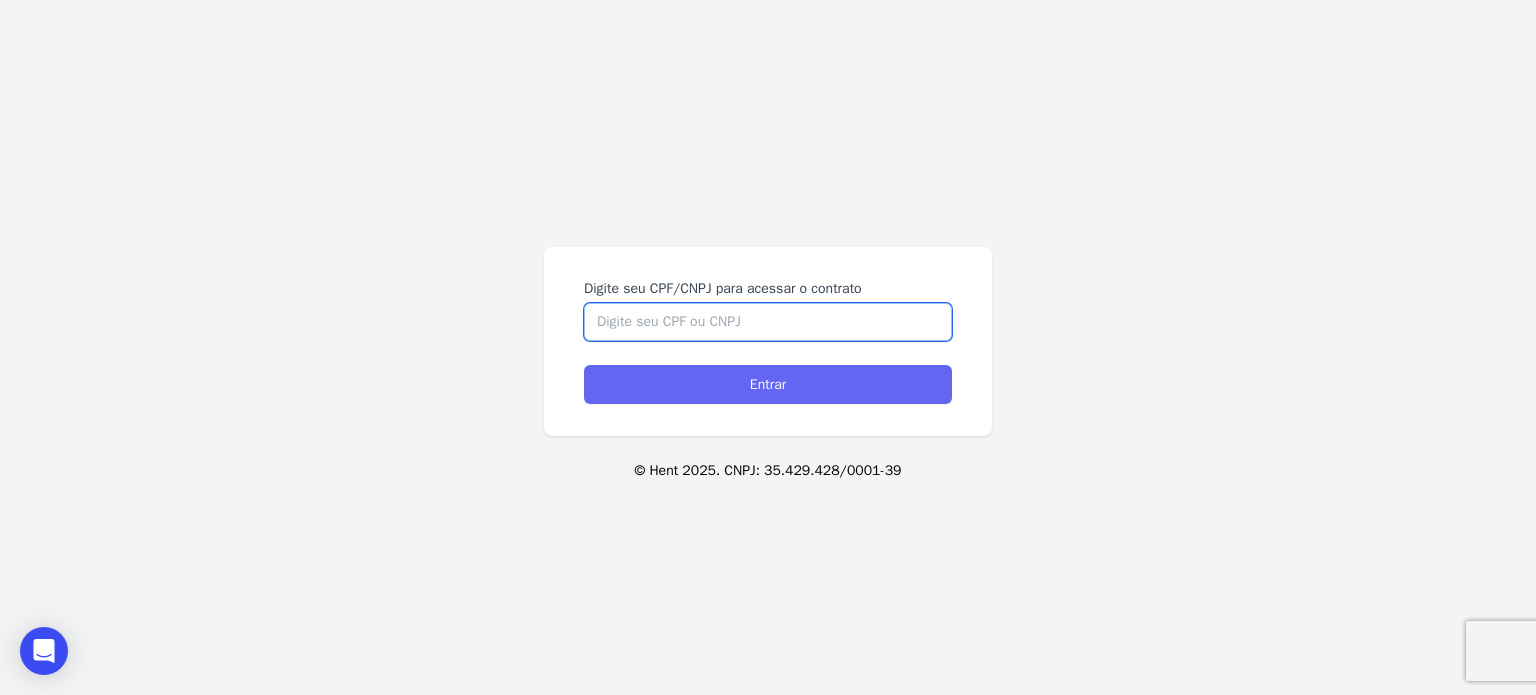 paste on "[SSN]" 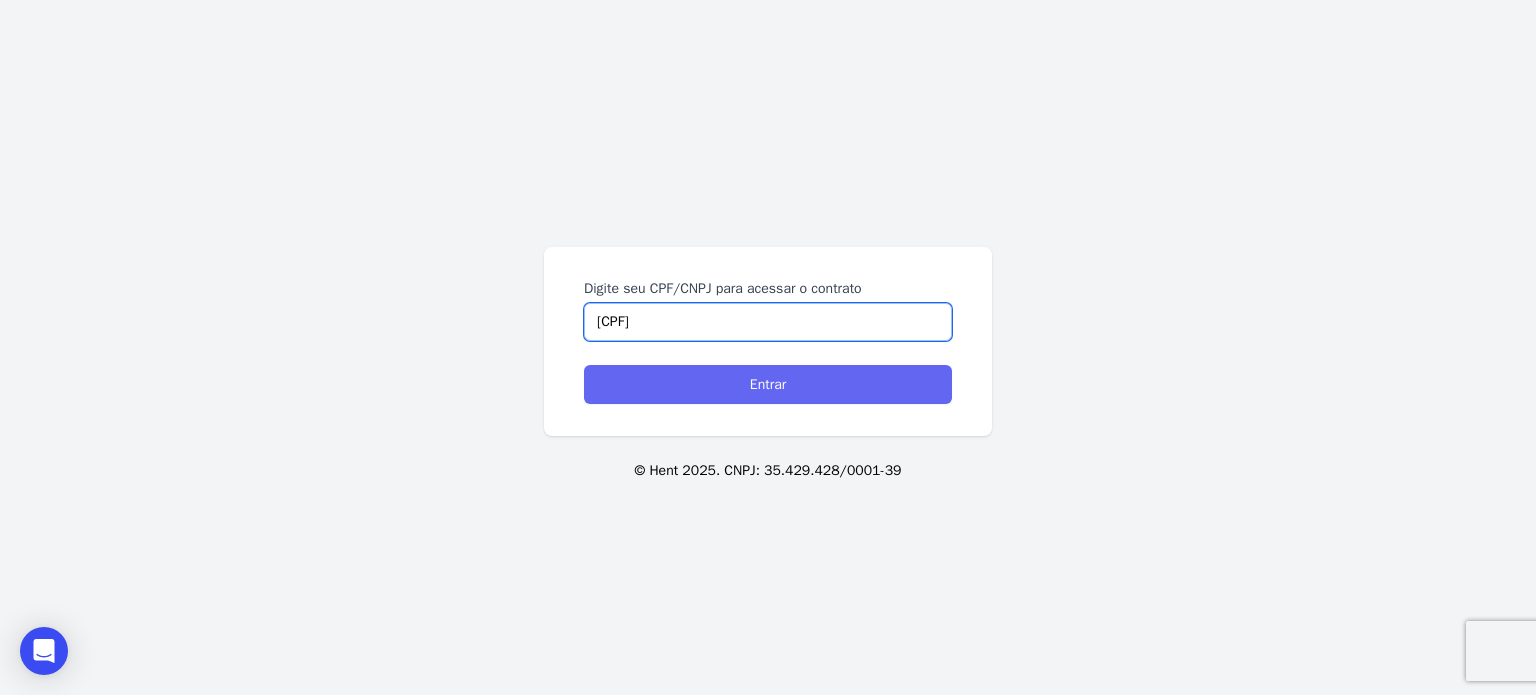 type on "[SSN]" 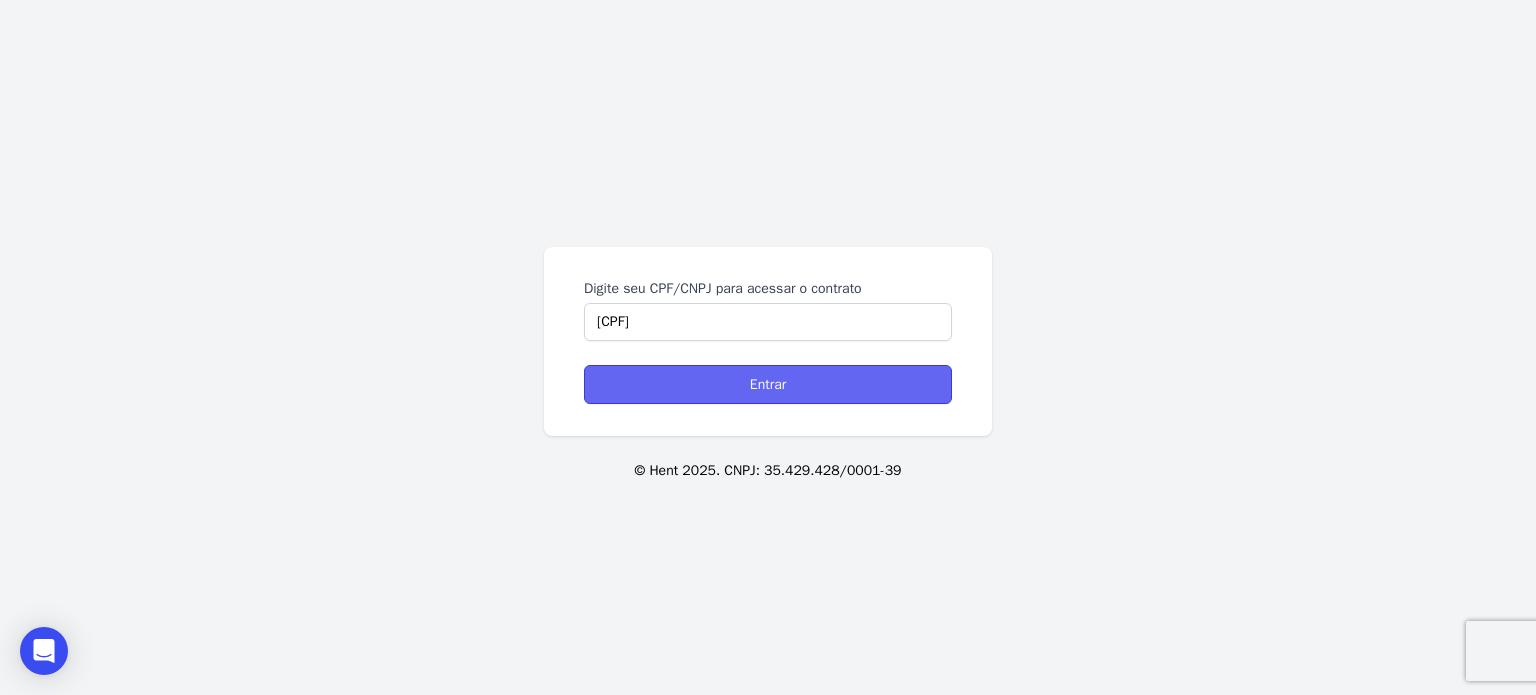 click on "Entrar" at bounding box center (768, 384) 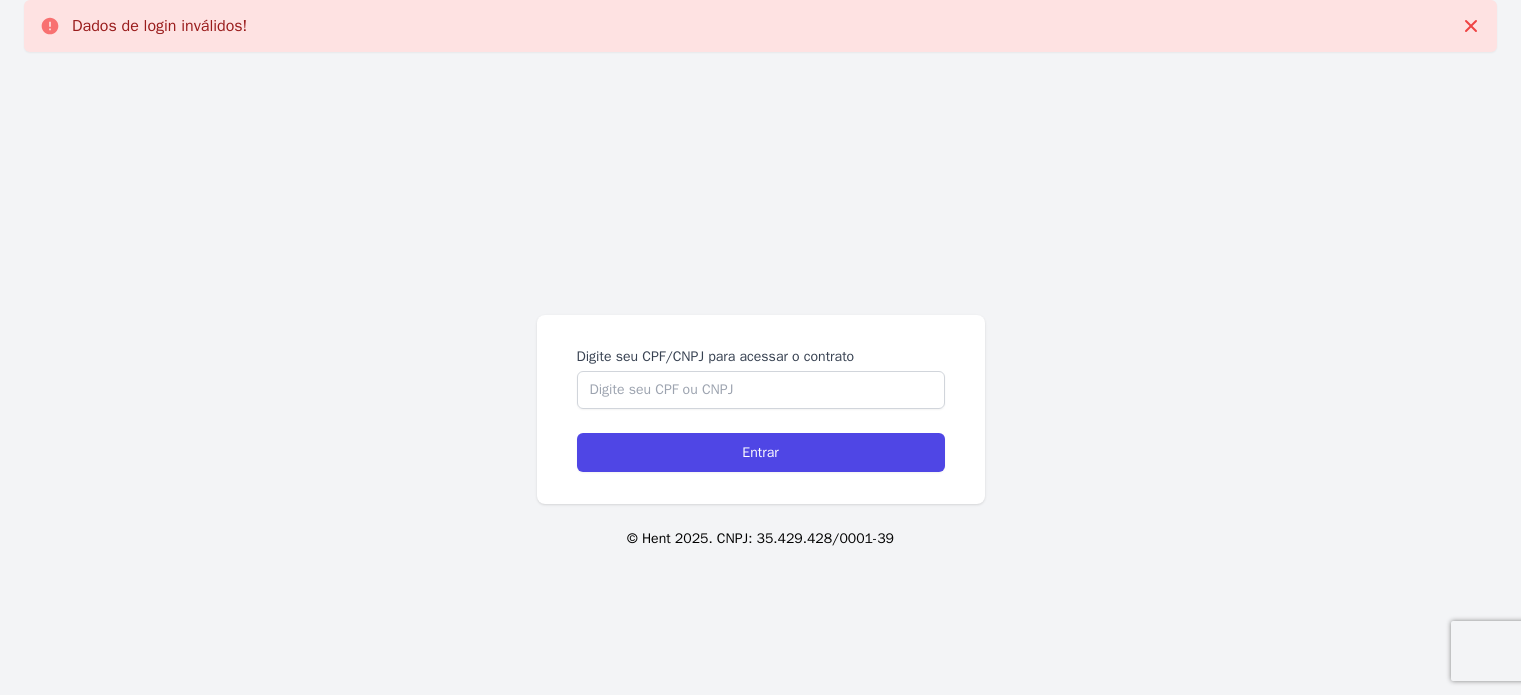 scroll, scrollTop: 0, scrollLeft: 0, axis: both 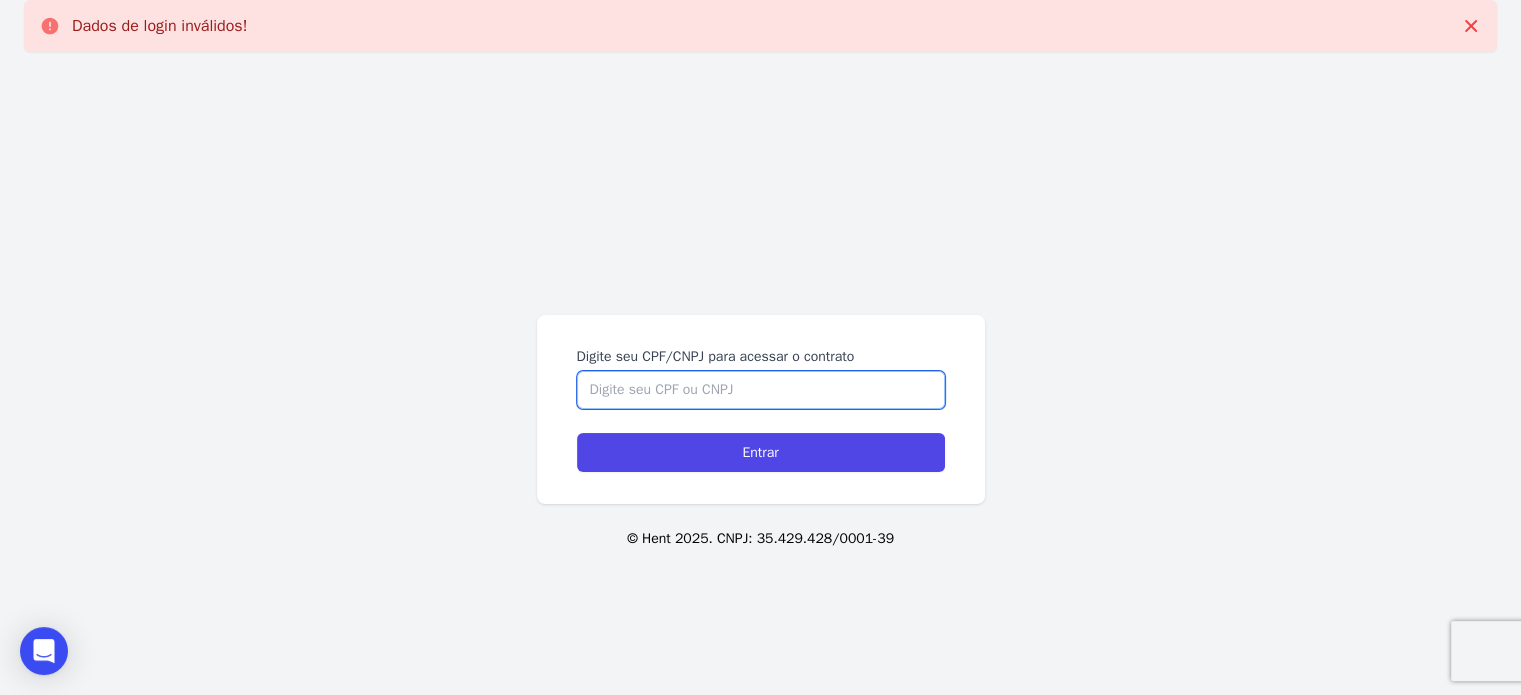 drag, startPoint x: 0, startPoint y: 0, endPoint x: 896, endPoint y: 391, distance: 977.5976 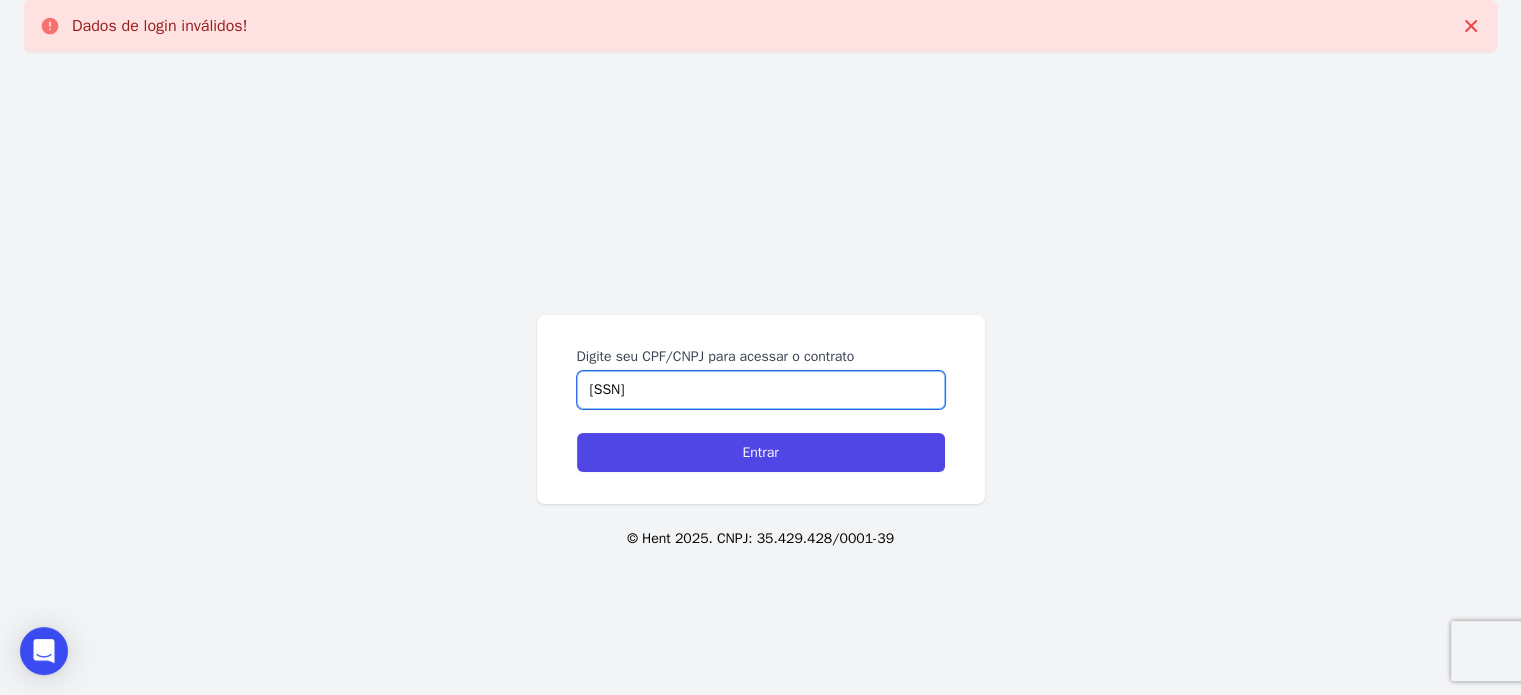 click on "[SSN]" at bounding box center (761, 390) 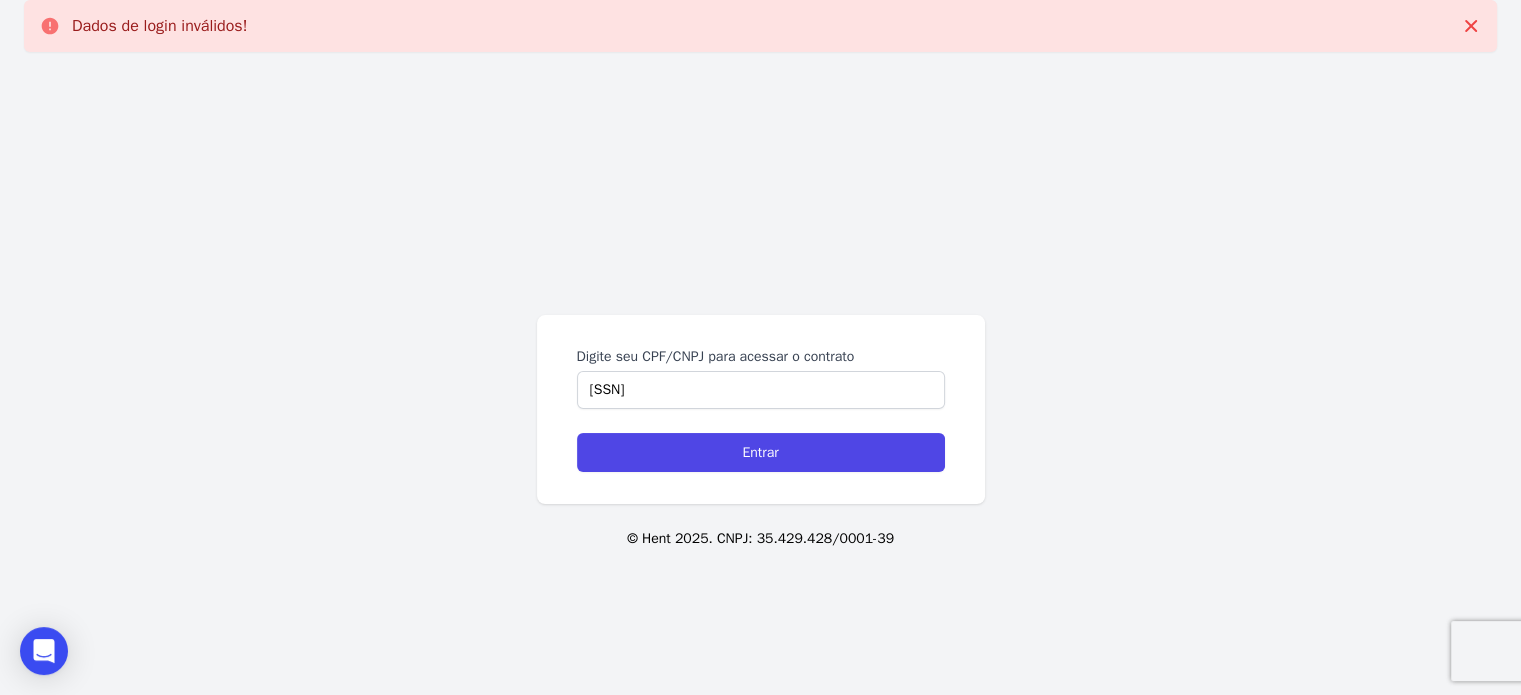 click on "Digite seu CPF/CNPJ para acessar o contrato
03240314835
Entrar" at bounding box center (761, 409) 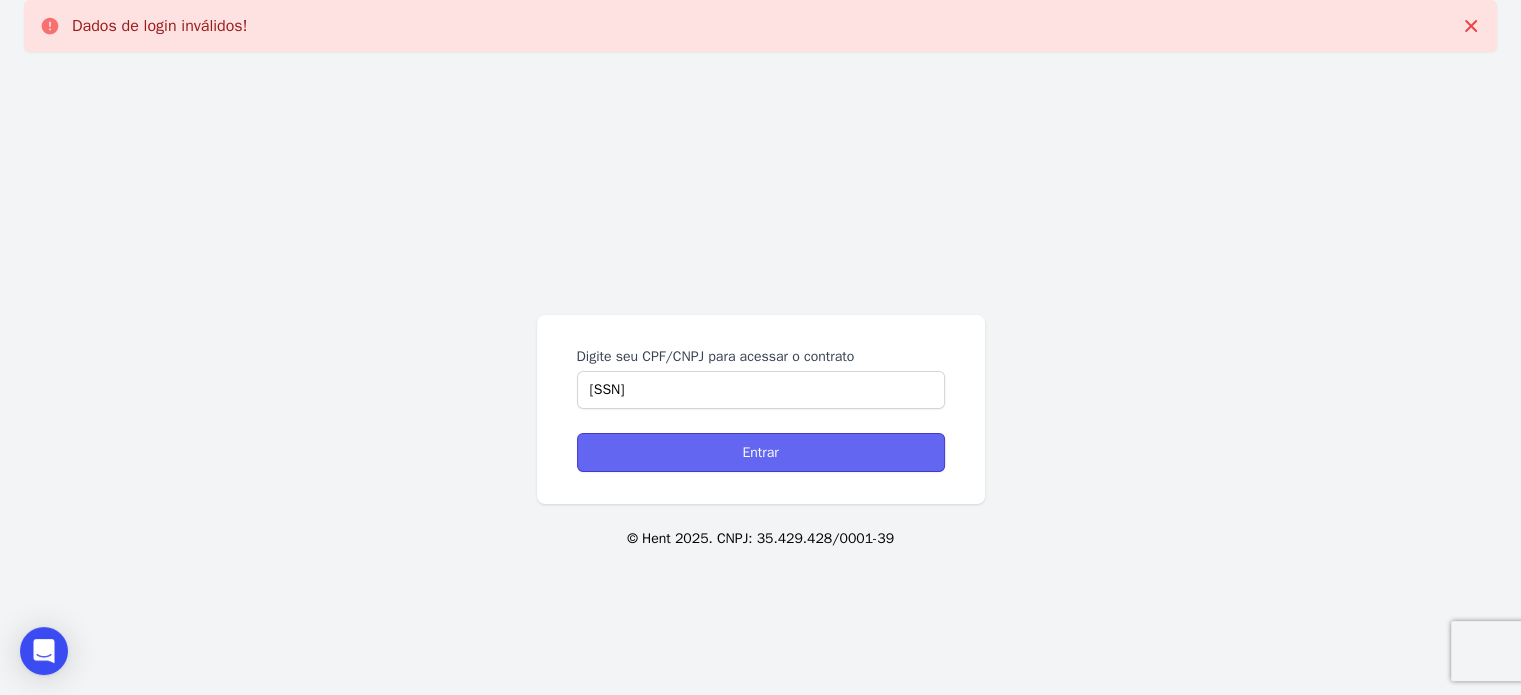 click on "Entrar" at bounding box center (761, 452) 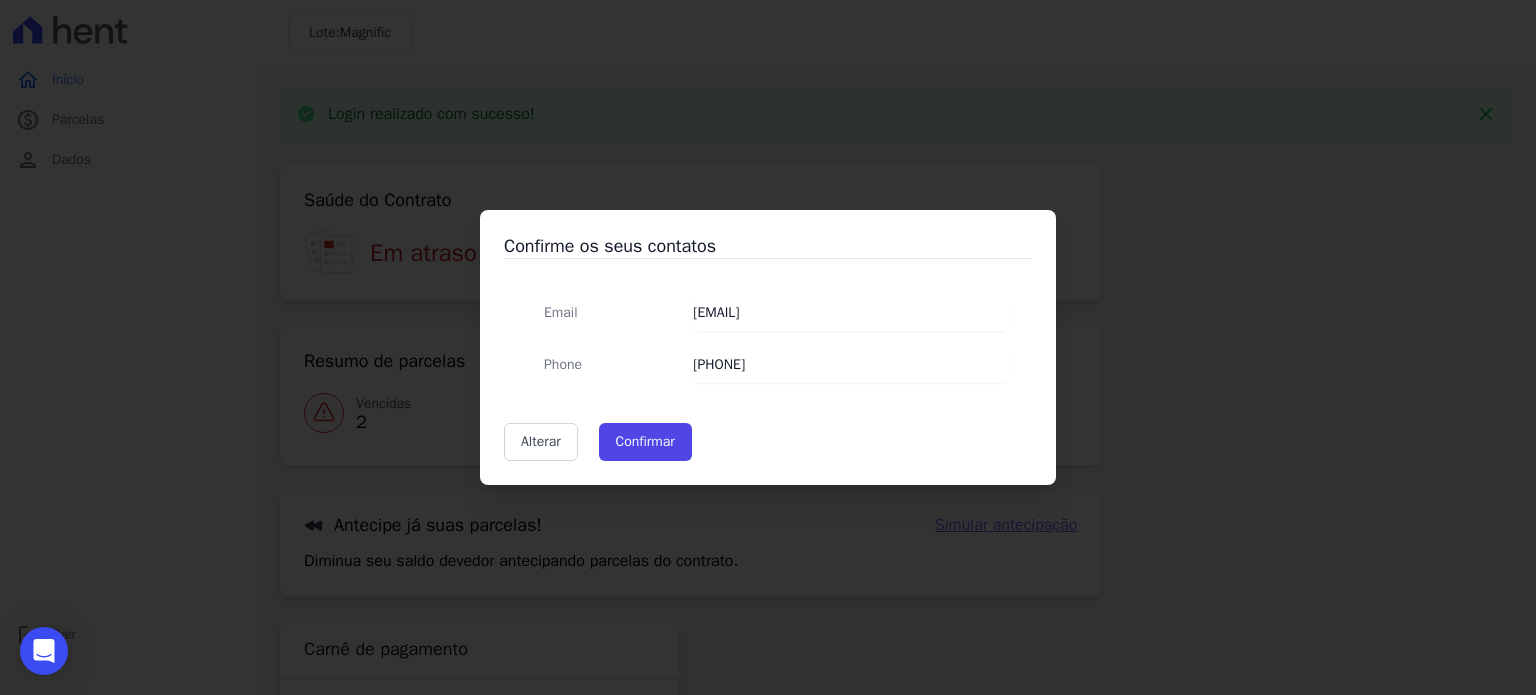 scroll, scrollTop: 0, scrollLeft: 0, axis: both 